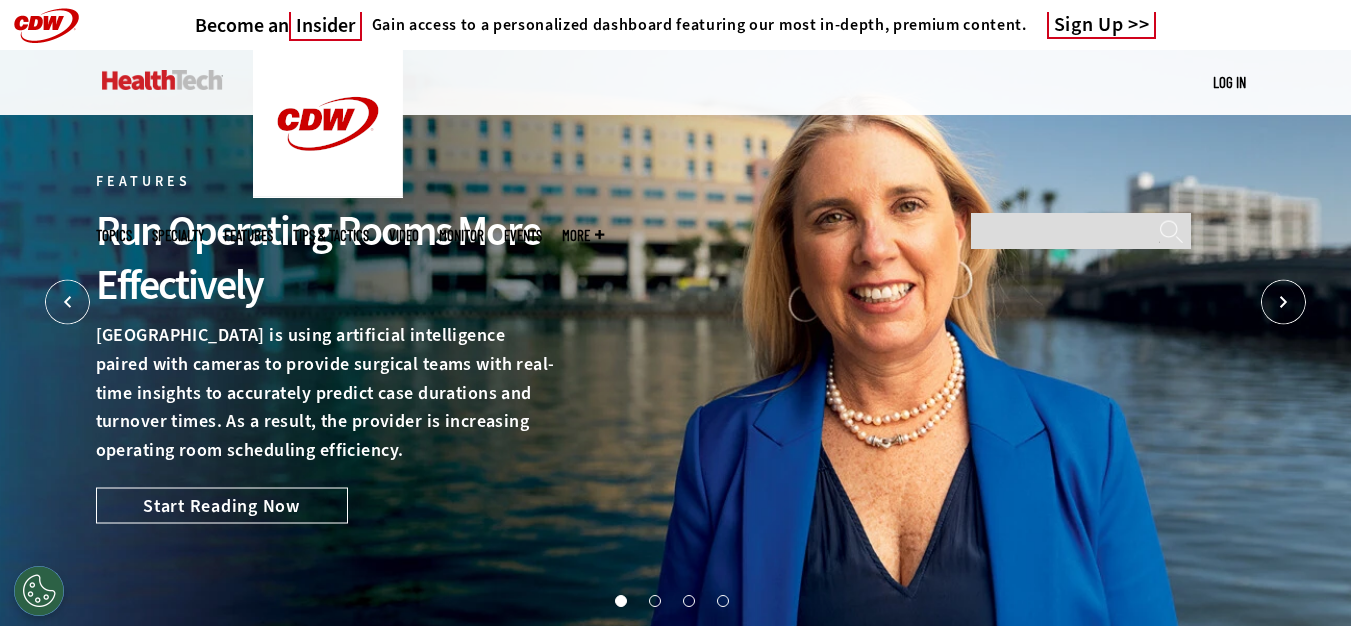 scroll, scrollTop: 0, scrollLeft: 0, axis: both 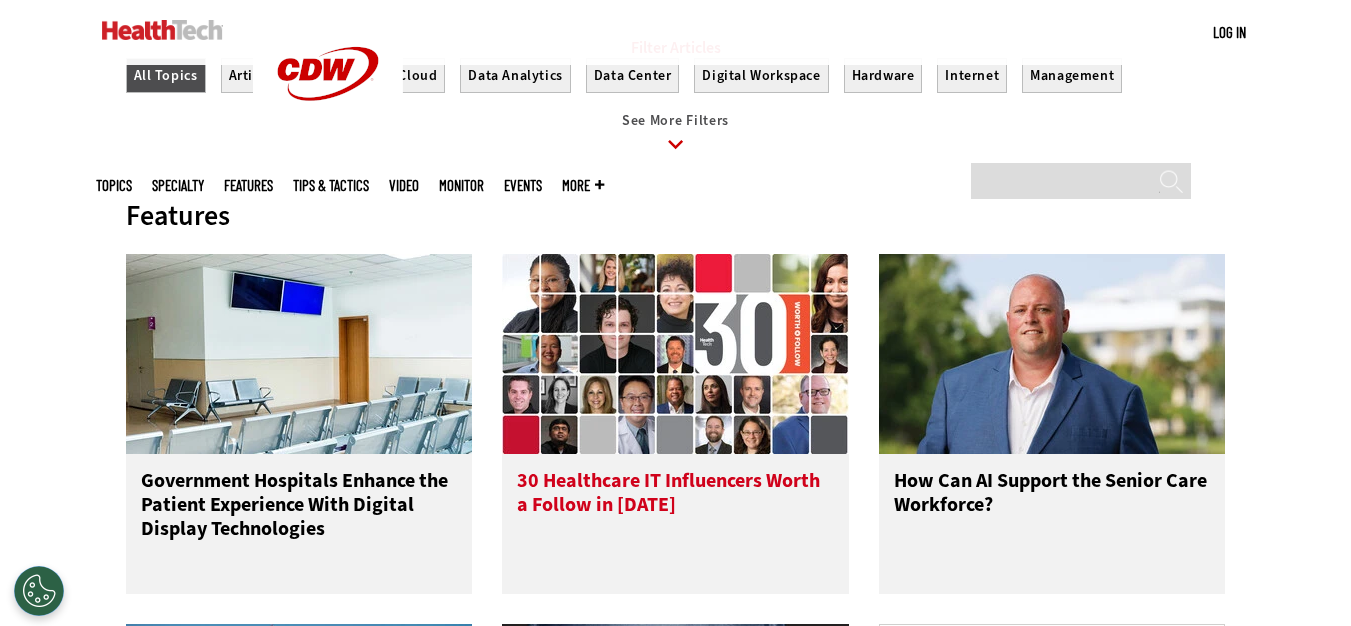 click on "30 Healthcare IT Influencers Worth a Follow in [DATE]" at bounding box center [675, 509] 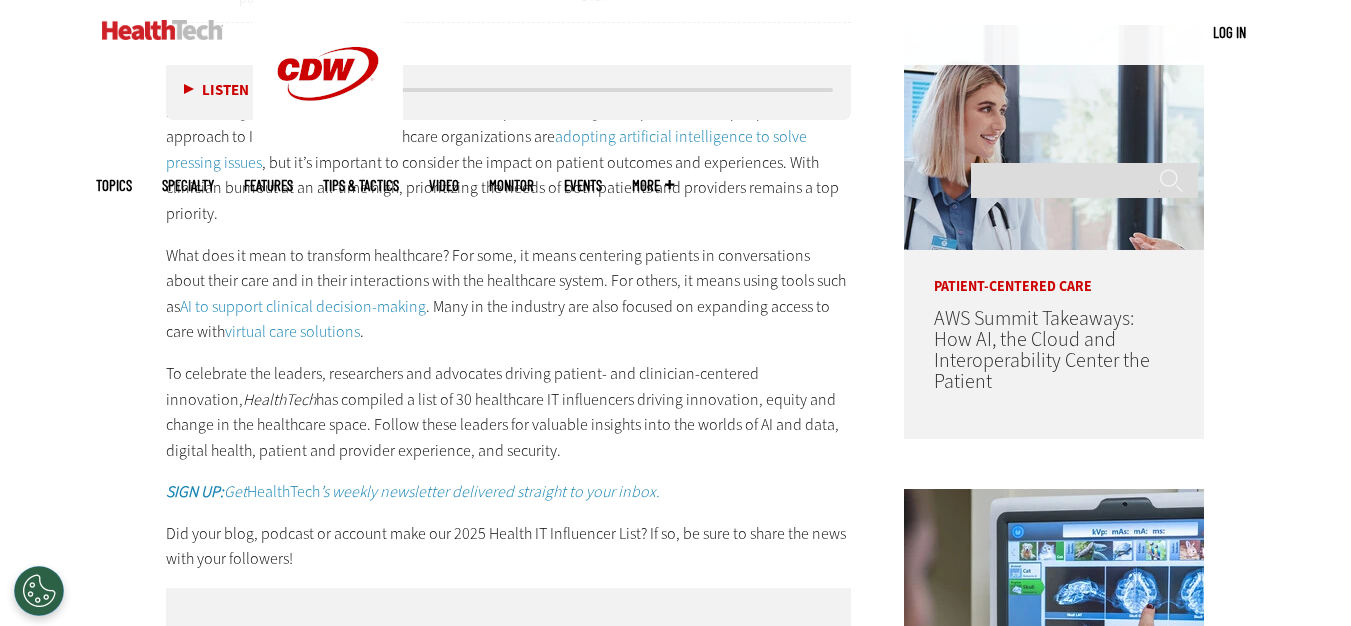 scroll, scrollTop: 0, scrollLeft: 0, axis: both 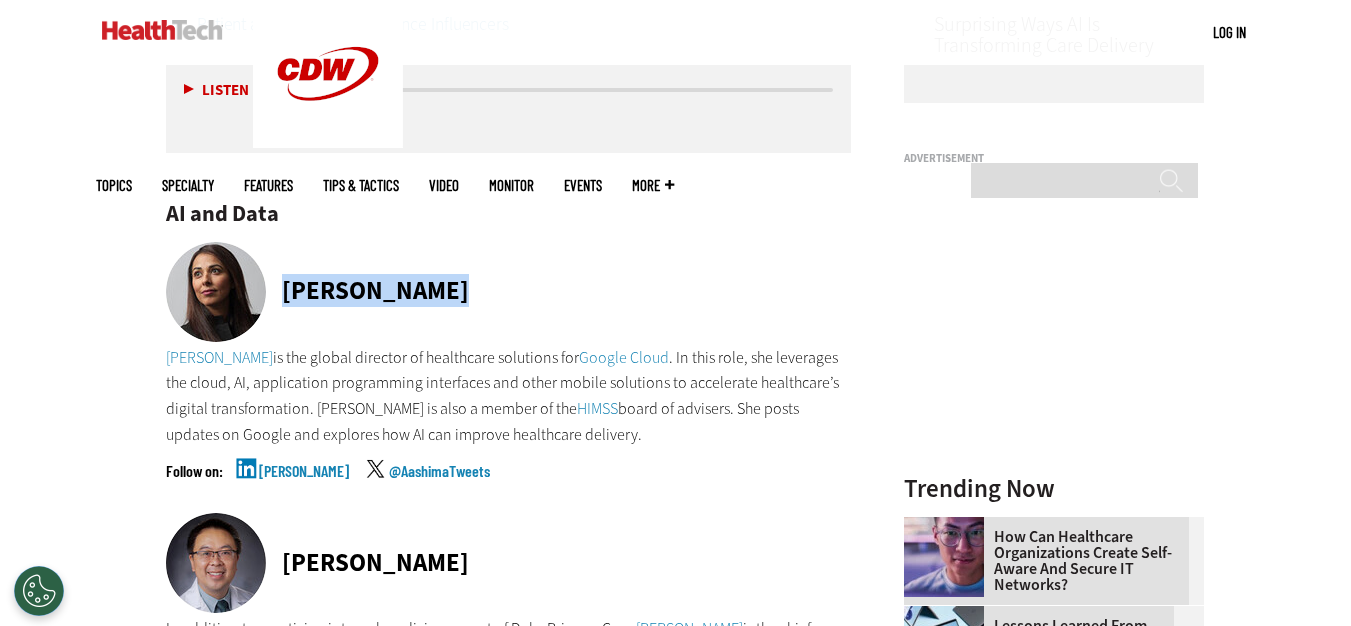 drag, startPoint x: 287, startPoint y: 241, endPoint x: 460, endPoint y: 245, distance: 173.04623 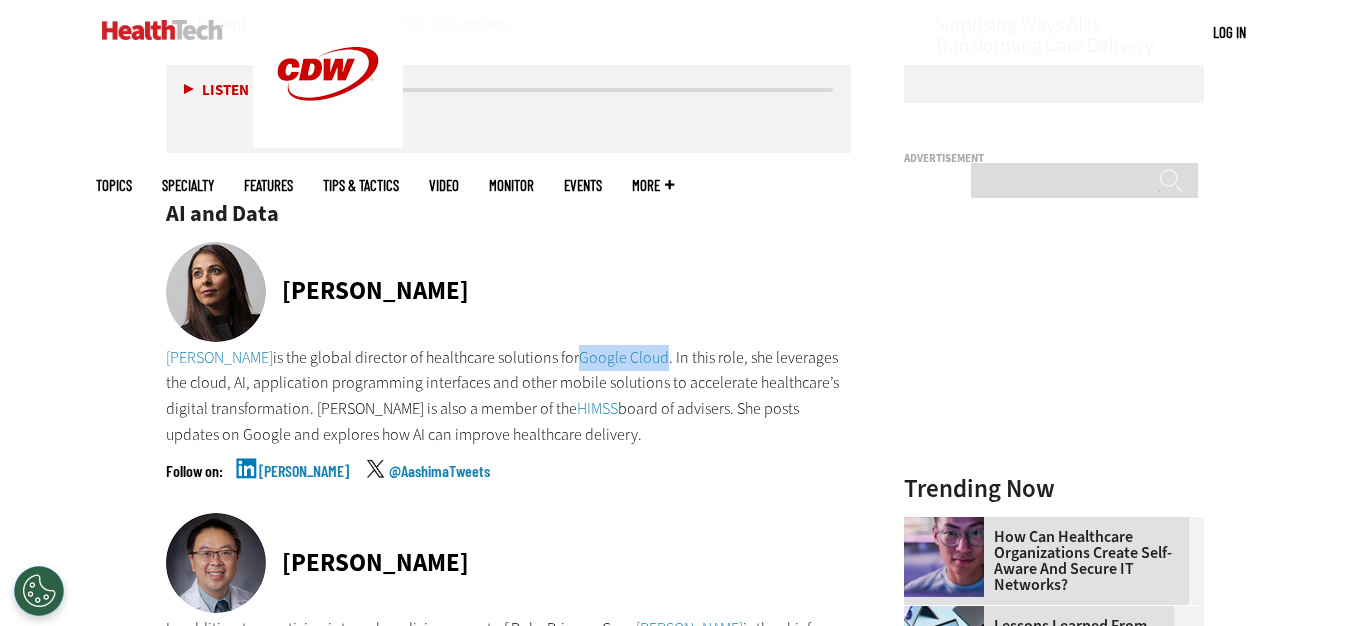 drag, startPoint x: 573, startPoint y: 302, endPoint x: 658, endPoint y: 318, distance: 86.492775 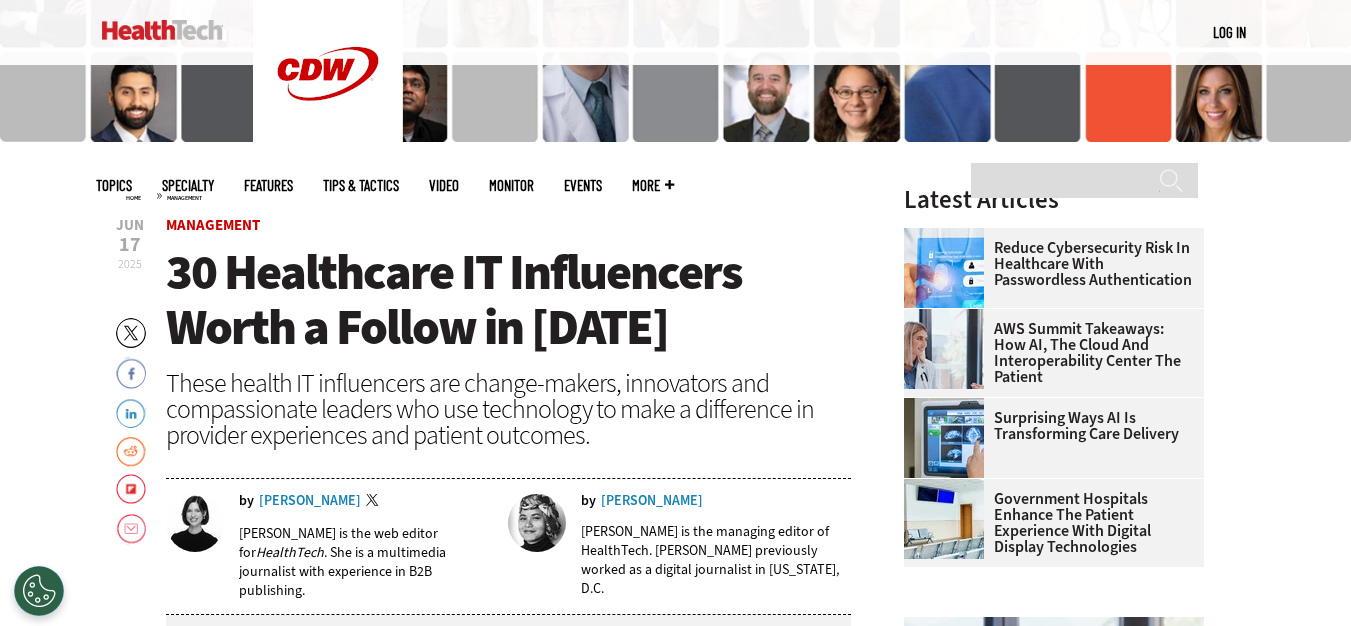scroll, scrollTop: 600, scrollLeft: 0, axis: vertical 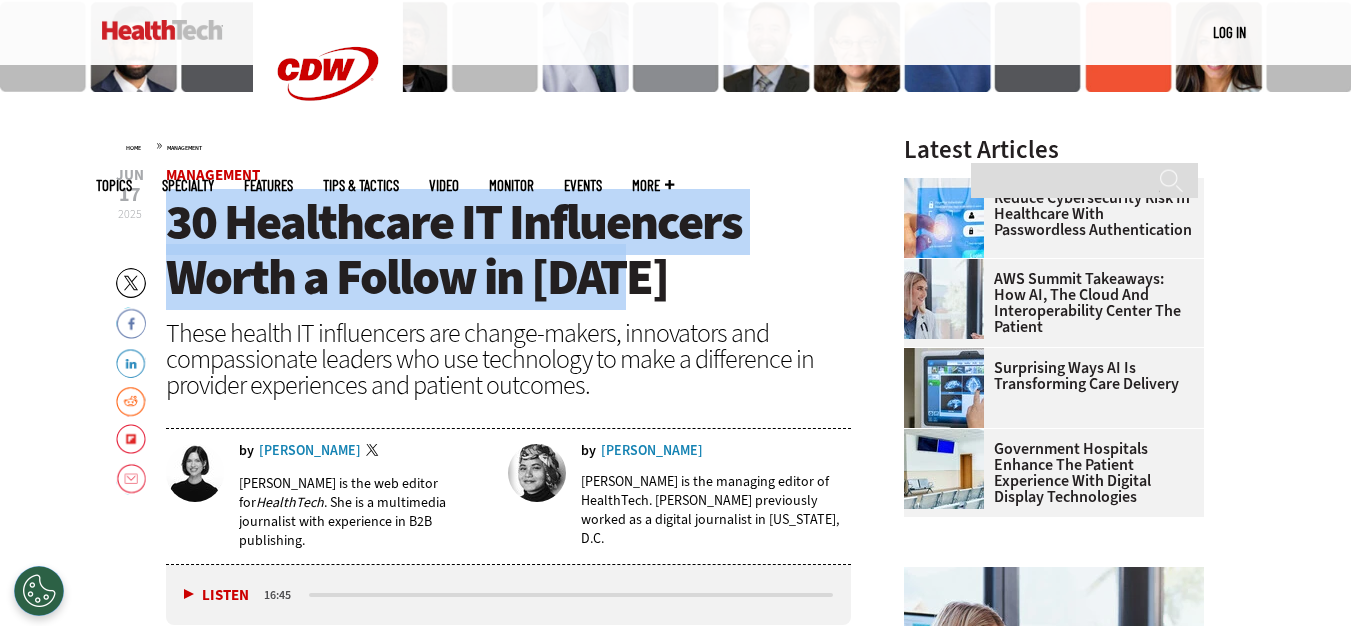 drag, startPoint x: 168, startPoint y: 177, endPoint x: 652, endPoint y: 236, distance: 487.58282 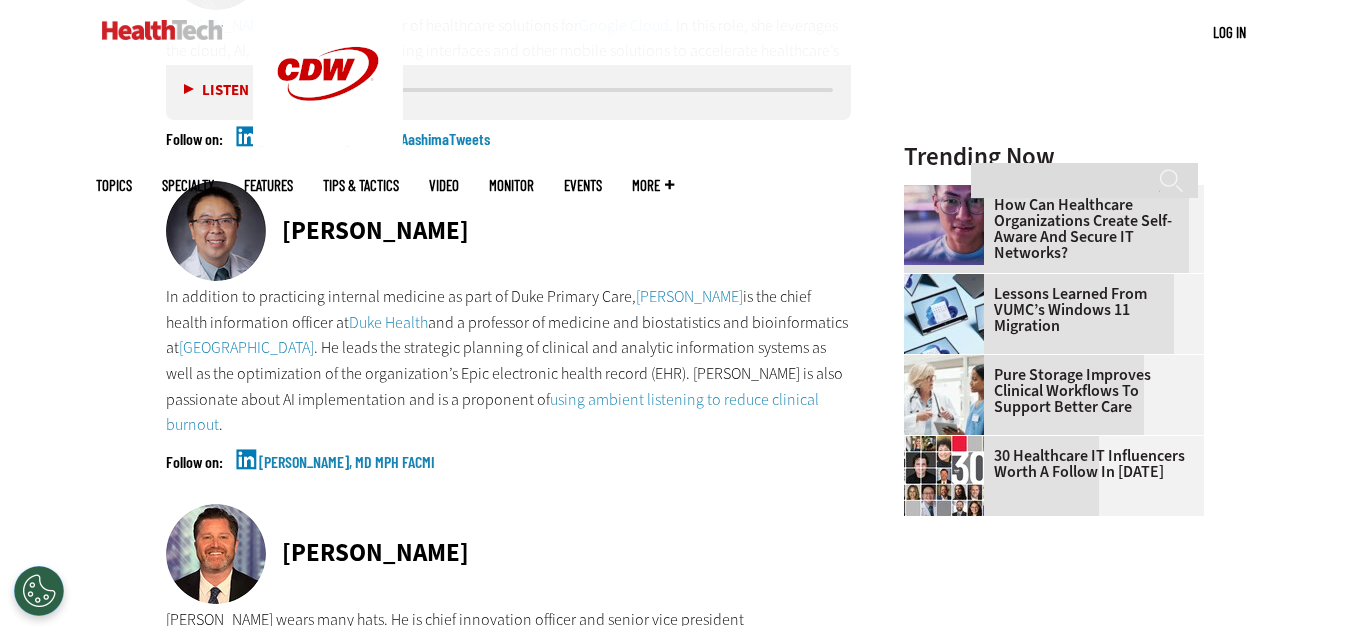 scroll, scrollTop: 2200, scrollLeft: 0, axis: vertical 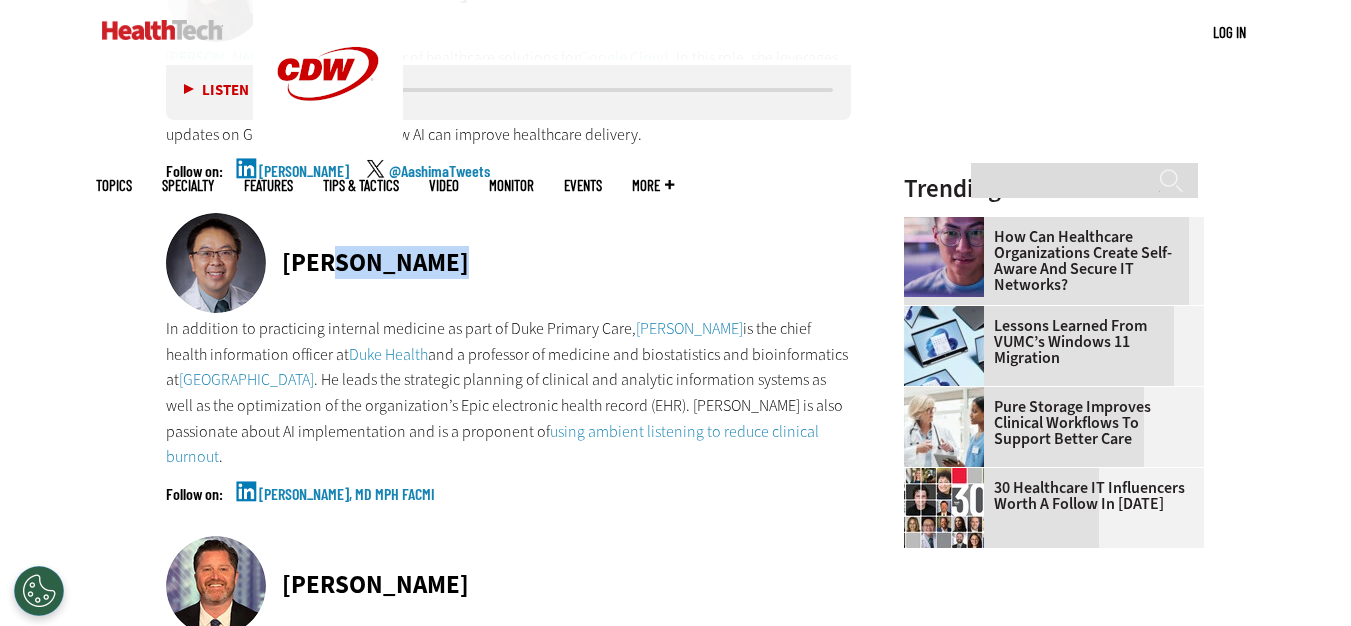 drag, startPoint x: 321, startPoint y: 210, endPoint x: 431, endPoint y: 213, distance: 110.0409 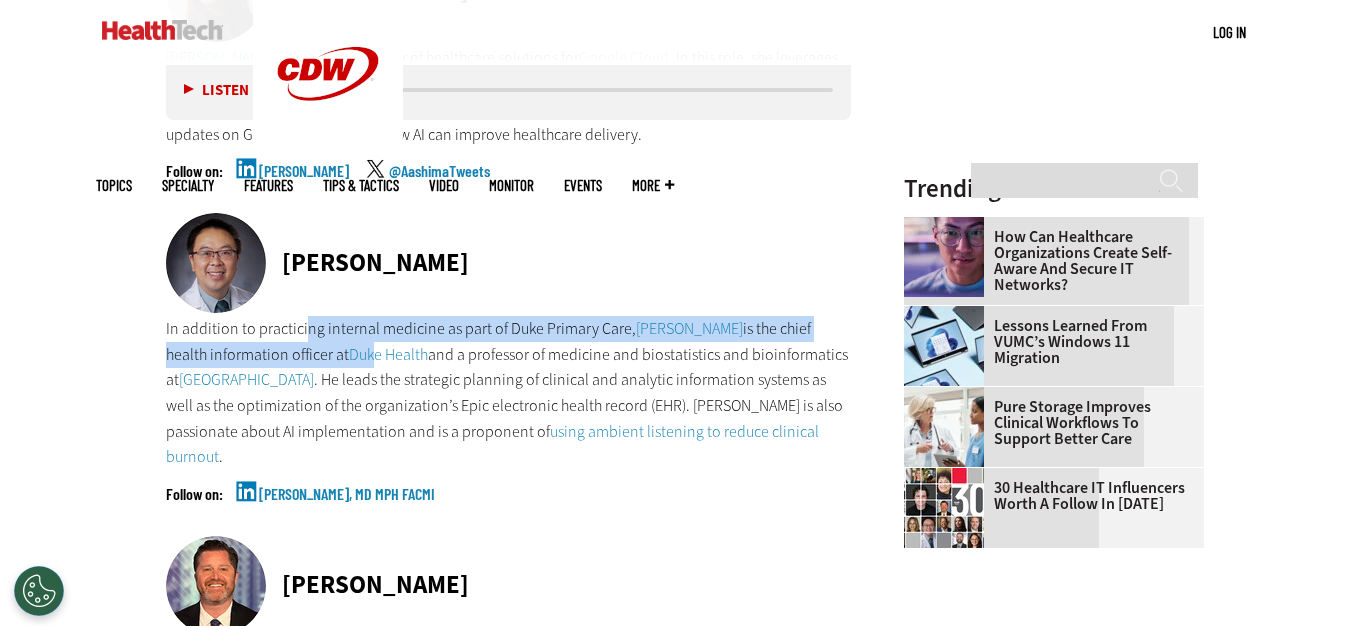 drag, startPoint x: 306, startPoint y: 295, endPoint x: 333, endPoint y: 309, distance: 30.413813 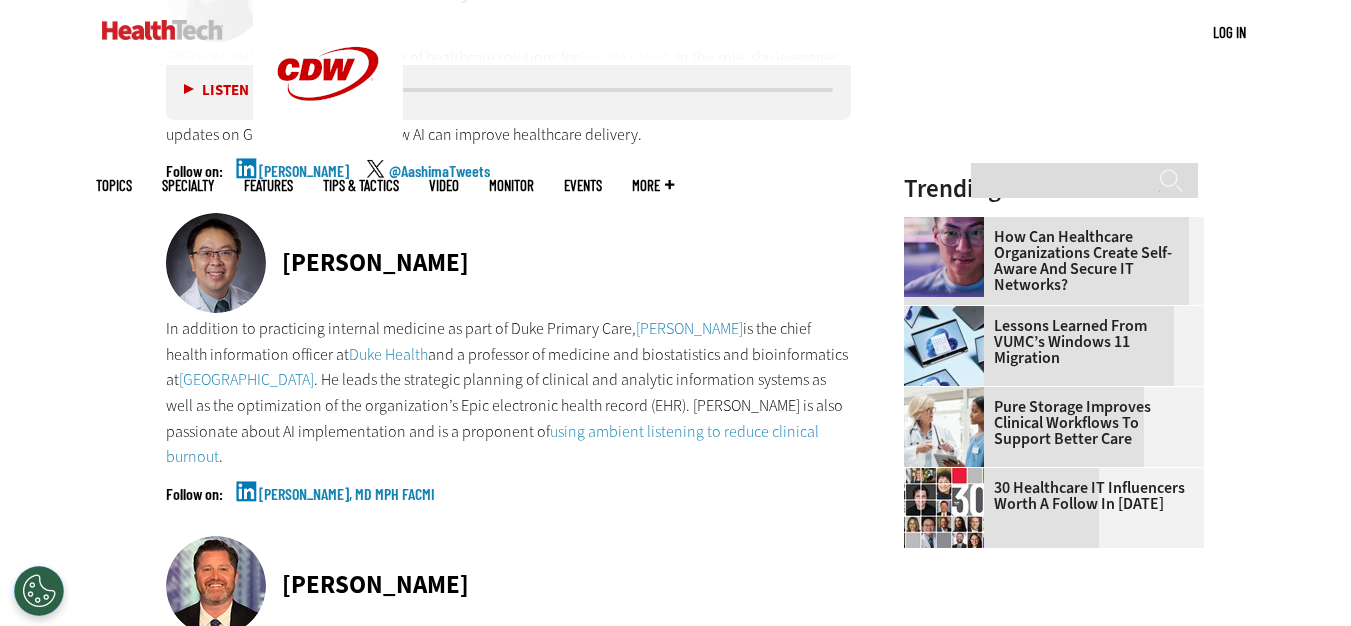 click on "Become an Insider
Sign up today to receive premium content!
Sign Up
MENU
Log in
Mobile menu
Topics
Artificial Intelligence
Cloud
Data Analytics
Data Center
Digital Workspace
Hardware
Internet
Management
Networking
Patient-Centered Care
Security
Software
Specialty
Ambulatory Care
Biotech
Hospitals" at bounding box center (675, 4492) 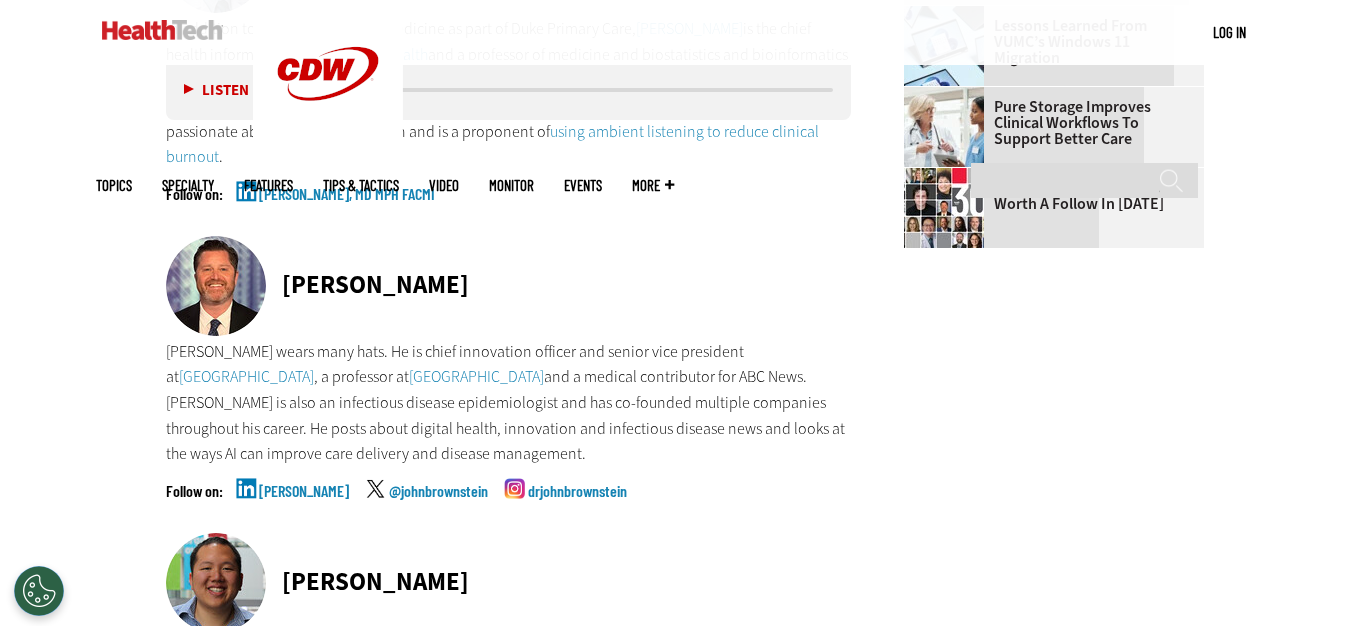 drag, startPoint x: 282, startPoint y: 237, endPoint x: 505, endPoint y: 251, distance: 223.43903 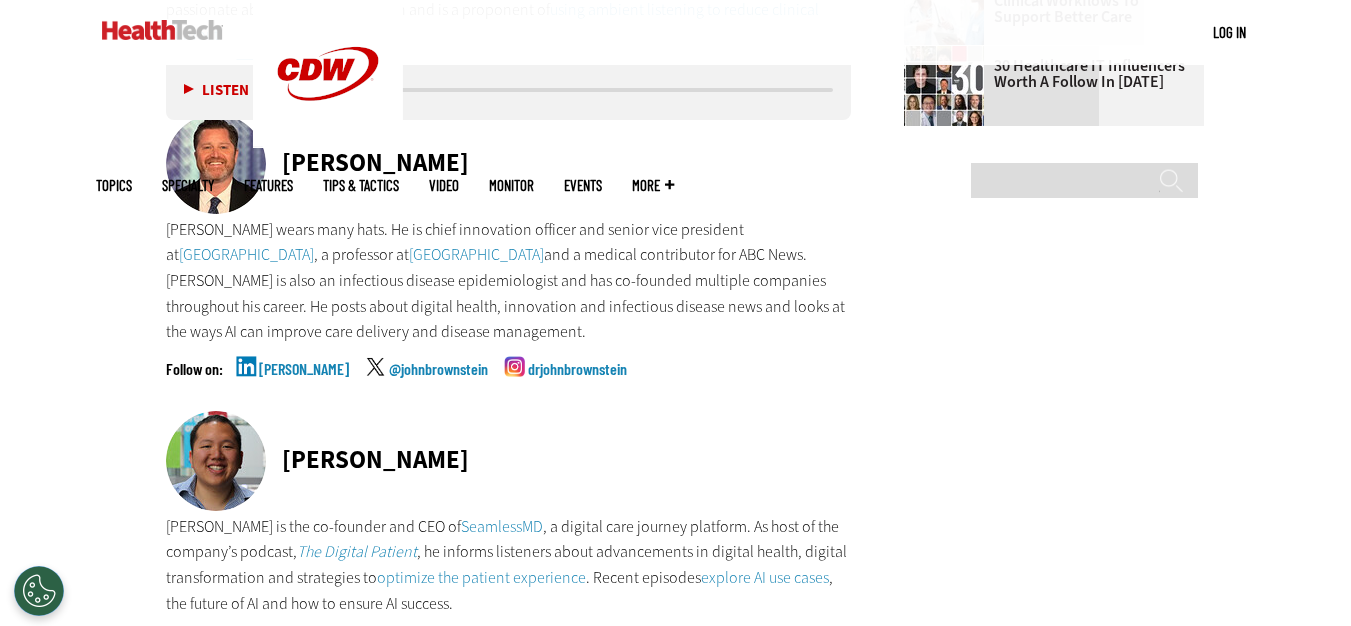 scroll, scrollTop: 2900, scrollLeft: 0, axis: vertical 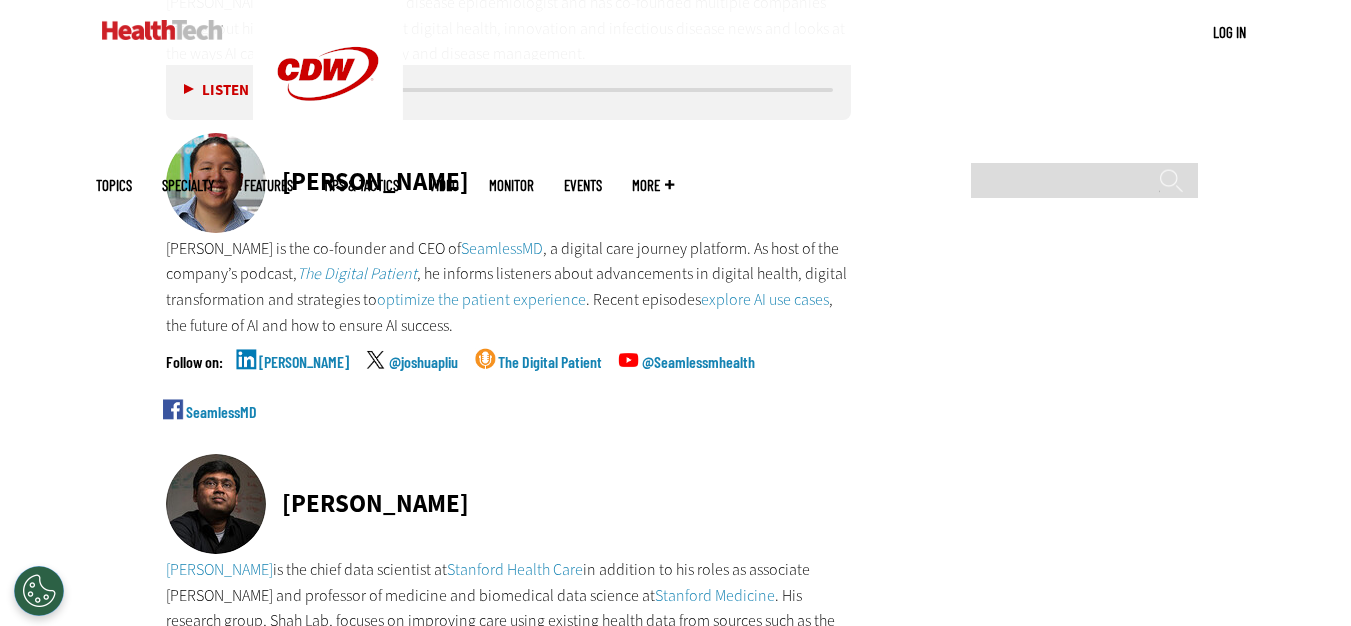 drag, startPoint x: 319, startPoint y: 132, endPoint x: 475, endPoint y: 124, distance: 156.20499 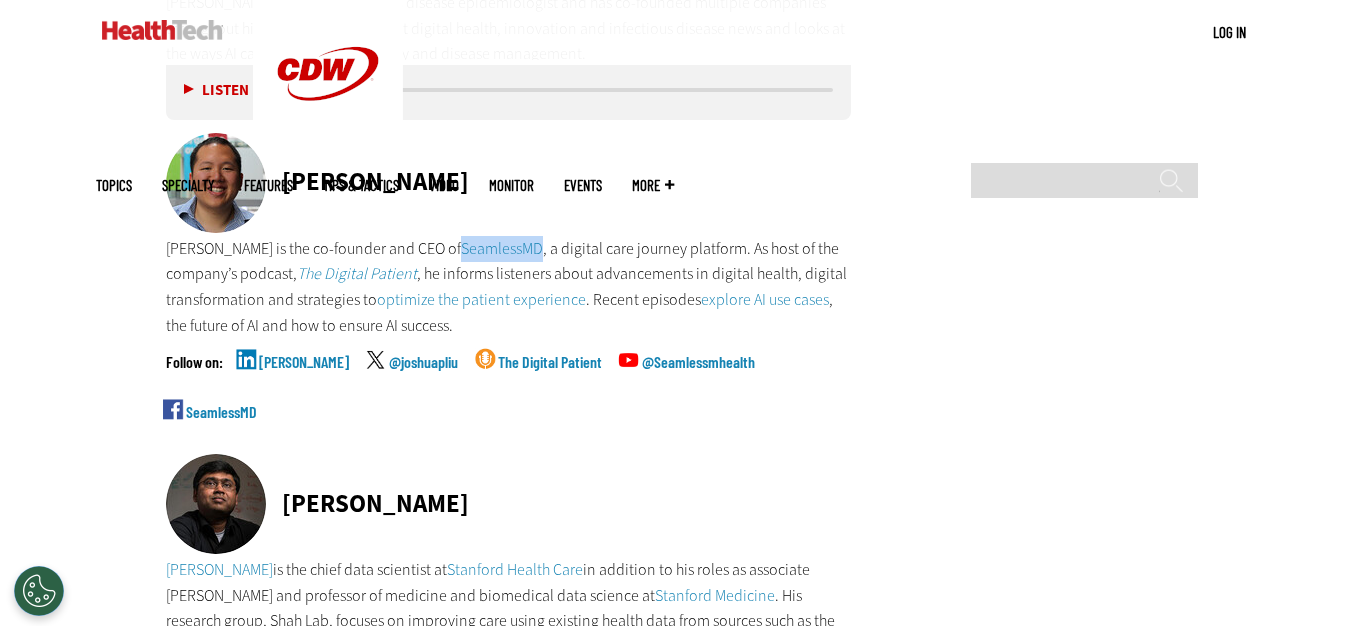 drag, startPoint x: 449, startPoint y: 192, endPoint x: 527, endPoint y: 209, distance: 79.83107 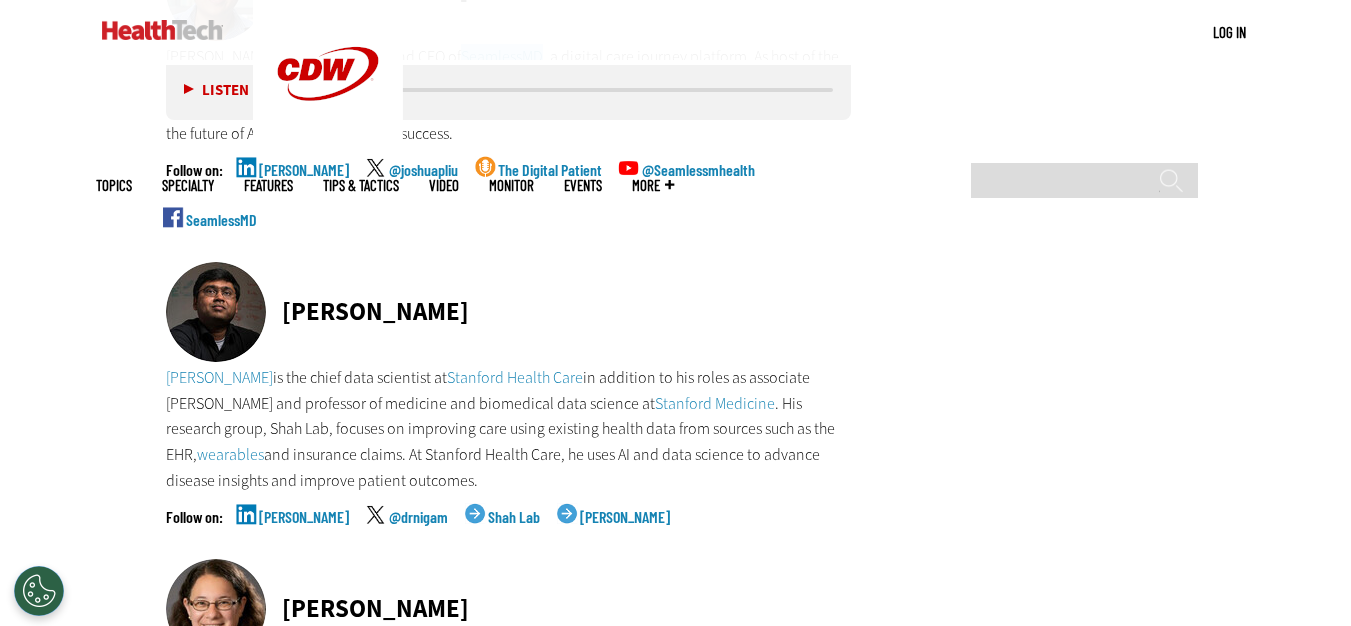 scroll, scrollTop: 3100, scrollLeft: 0, axis: vertical 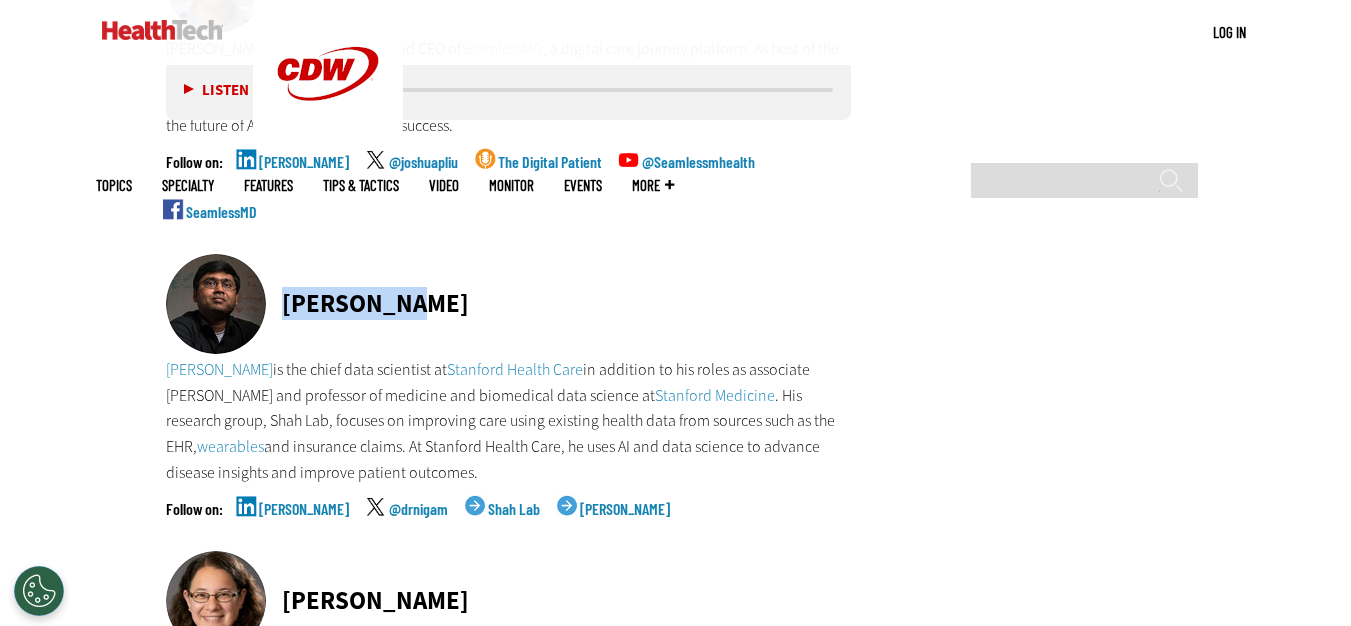copy on "Nigam Shah" 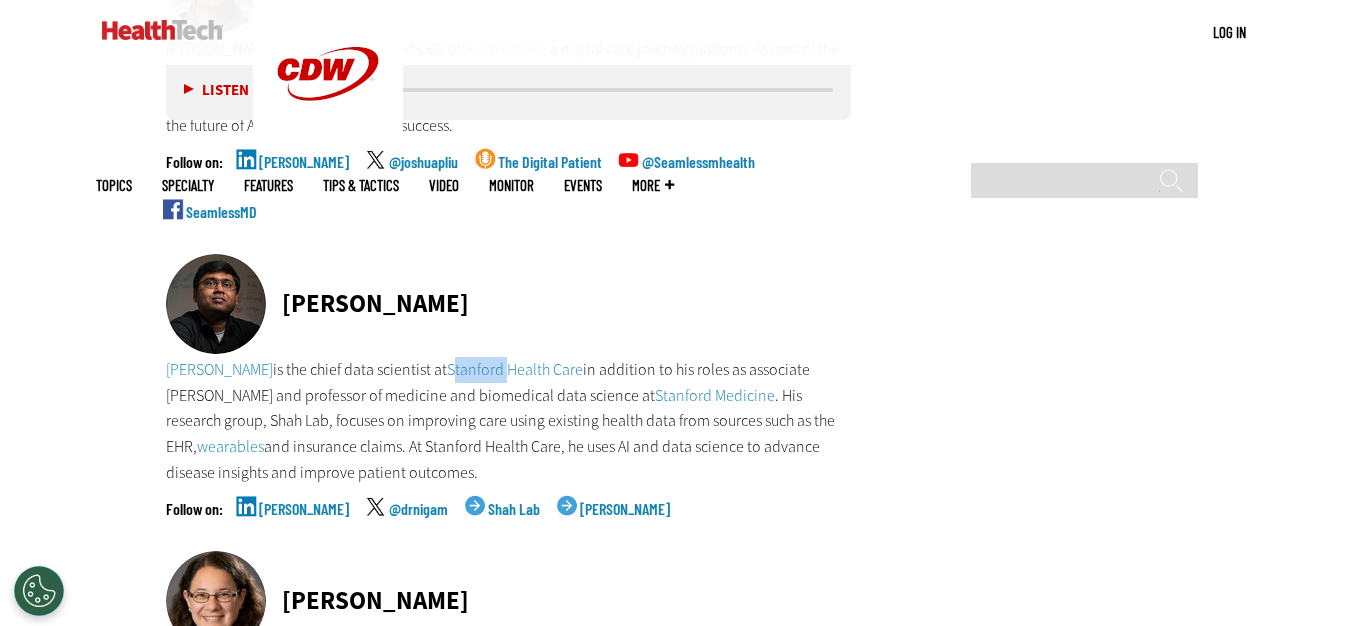 click on "Nigam Shah  is the chief data scientist at  Stanford Health Care  in addition to his roles as associate dean and professor of medicine and biomedical data science at  Stanford Medicine . His research group, Shah Lab, focuses on improving care using existing health data from sources such as the EHR,  wearables  and insurance claims. At Stanford Health Care, he uses AI and data science to advance disease insights and improve patient outcomes." at bounding box center (509, 421) 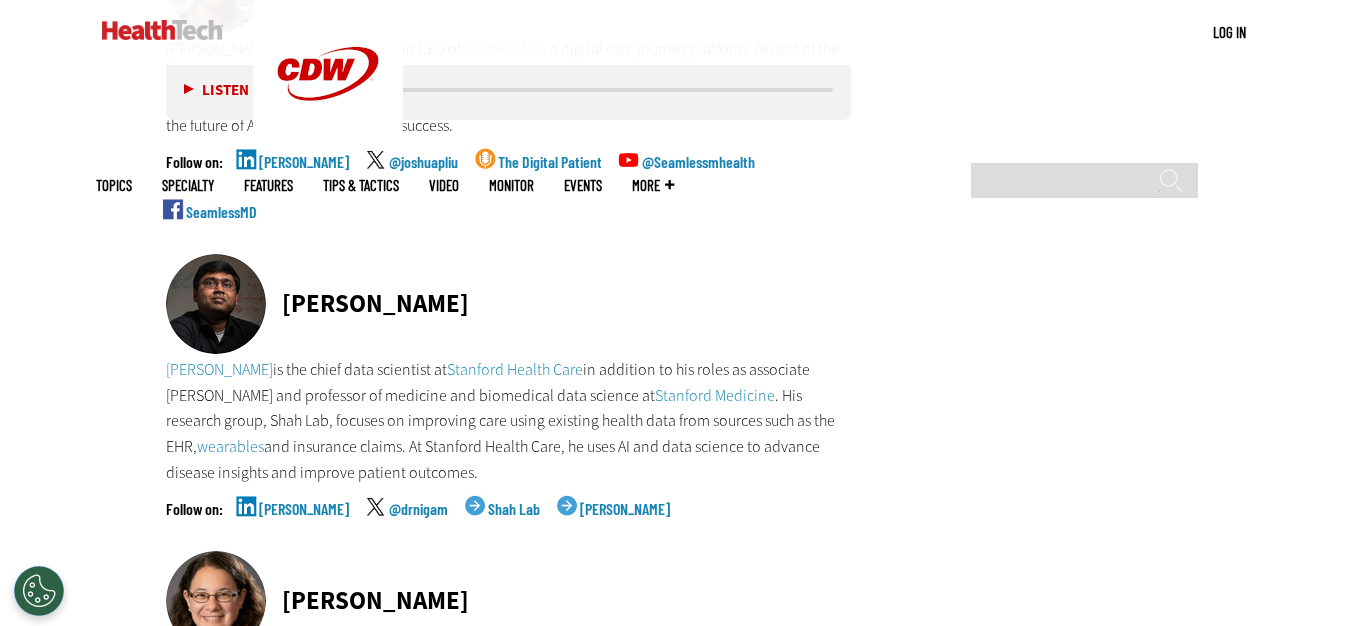 click on "Nigam Shah
Nigam Shah  is the chief data scientist at  Stanford Health Care  in addition to his roles as associate dean and professor of medicine and biomedical data science at  Stanford Medicine . His research group, Shah Lab, focuses on improving care using existing health data from sources such as the EHR,  wearables  and insurance claims. At Stanford Health Care, he uses AI and data science to advance disease insights and improve patient outcomes.
Nigam Shah
@drnigam
Shah Lab
Nigam Shah" at bounding box center [509, 402] 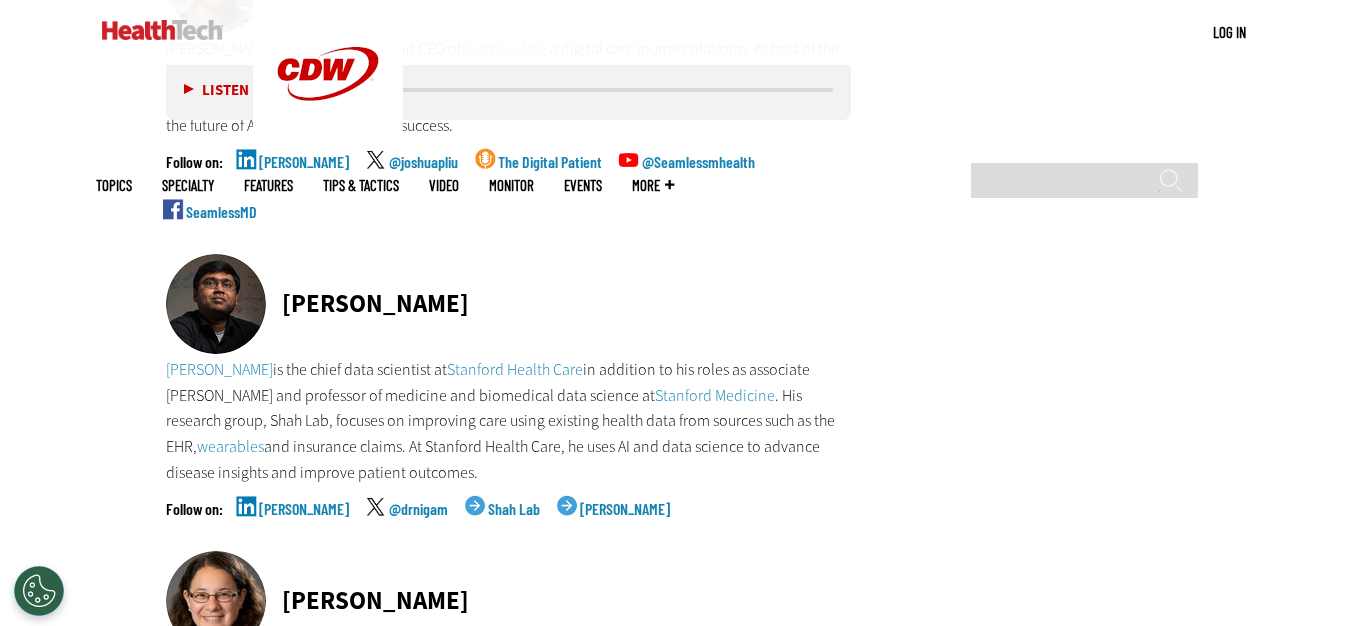 click on "Home » Management
Close
New AI Research From CDW
See how IT leaders are tackling AI opportunities and challenges.
Click Here to Read the Report
Jun
17
2025
Twitter Facebook LinkedIn Reddit Flipboard Email
Management
30 Healthcare IT Influencers Worth a Follow in 2025
These health IT influencers are change-makers, innovators and compassionate leaders who use technology to make a difference in provider experiences and patient outcomes." at bounding box center [676, 3622] 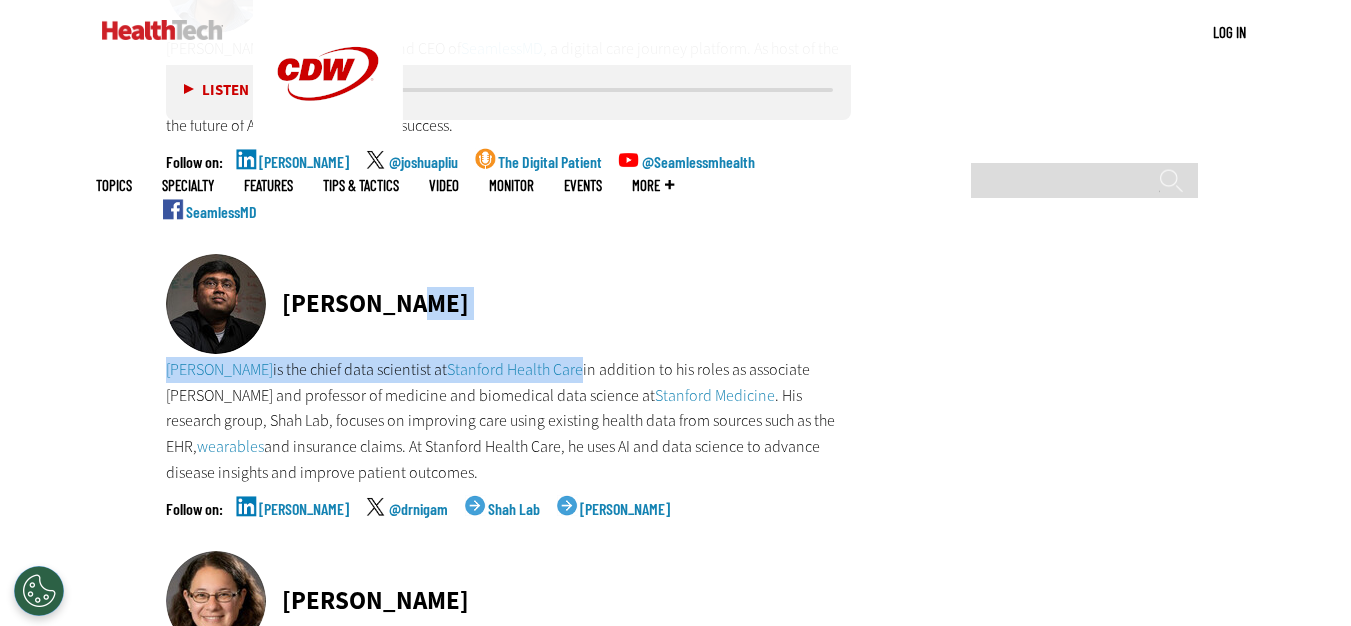 drag, startPoint x: 424, startPoint y: 312, endPoint x: 554, endPoint y: 321, distance: 130.31117 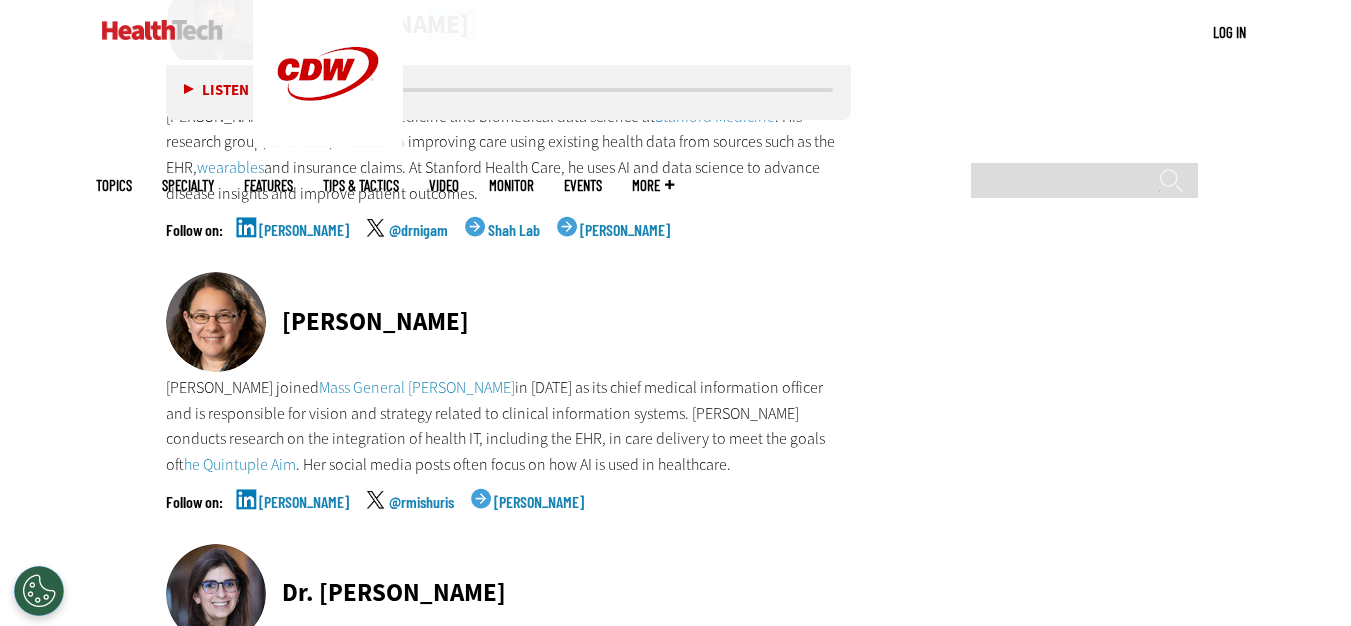 scroll, scrollTop: 3400, scrollLeft: 0, axis: vertical 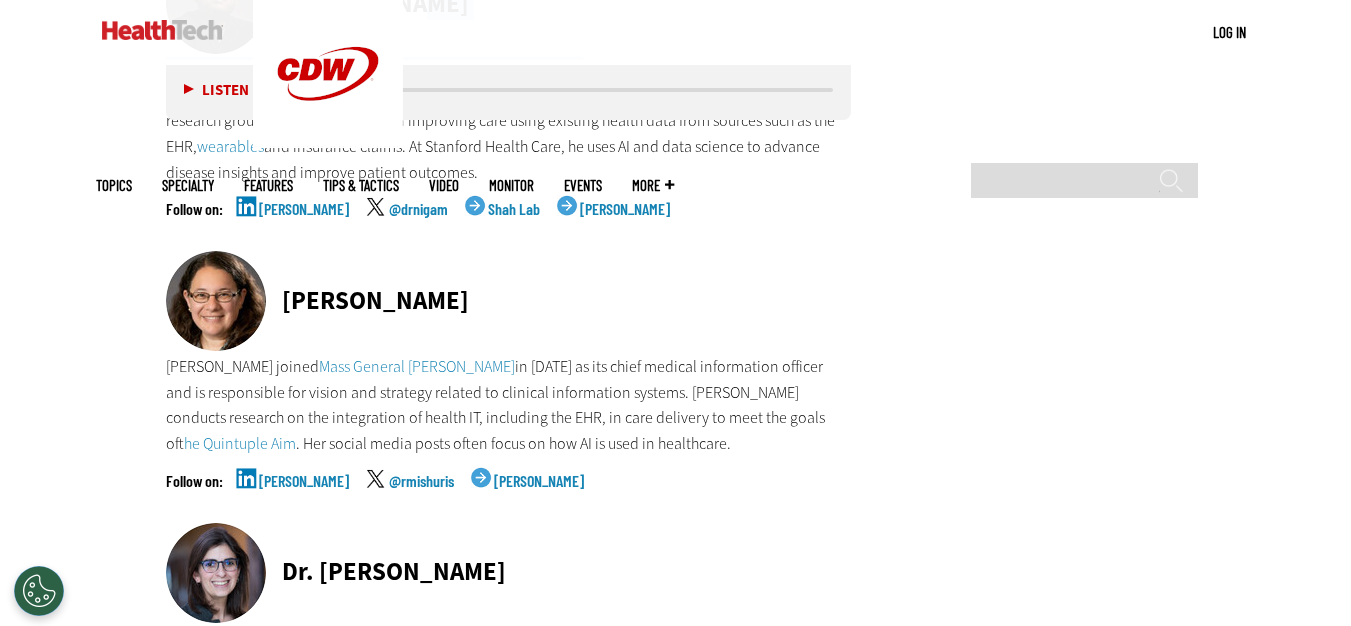 drag, startPoint x: 325, startPoint y: 243, endPoint x: 551, endPoint y: 245, distance: 226.00885 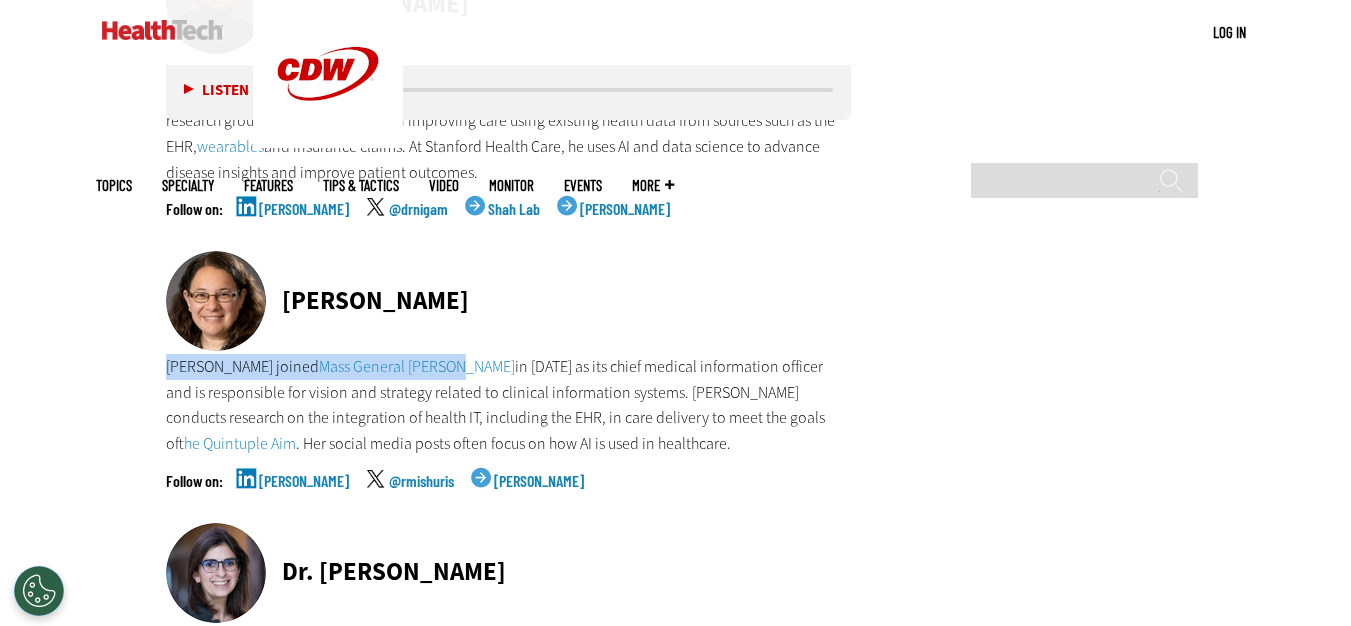drag, startPoint x: 167, startPoint y: 323, endPoint x: 485, endPoint y: 319, distance: 318.02515 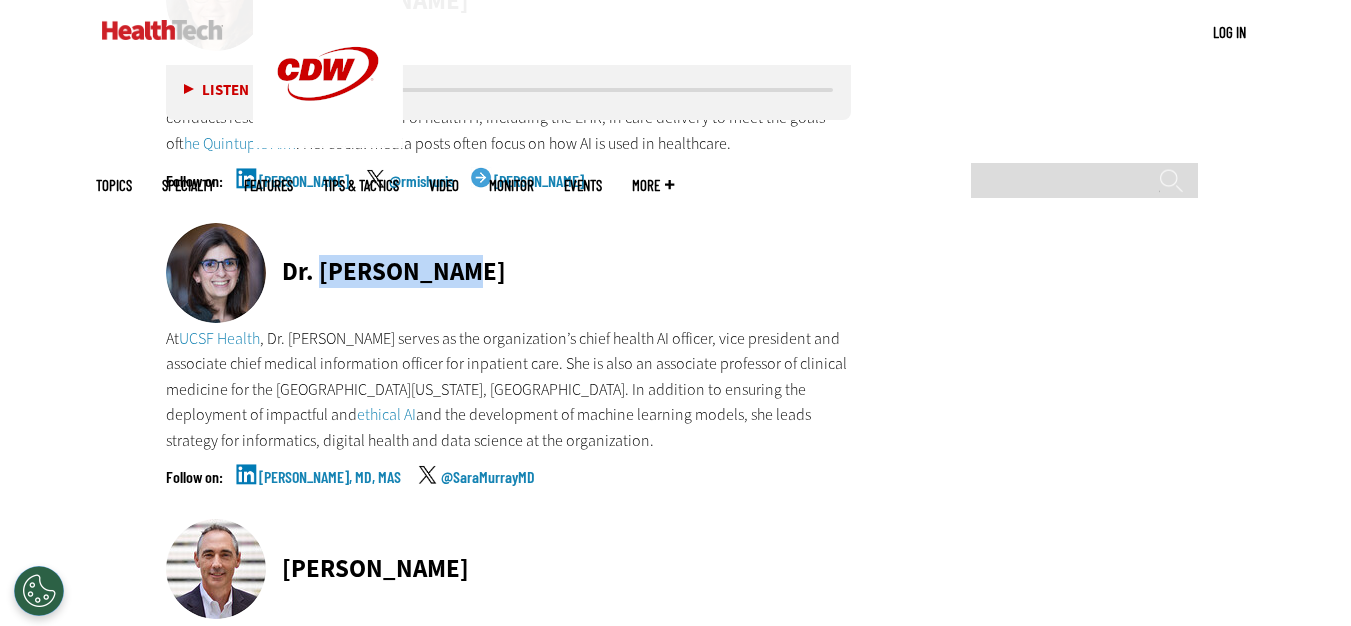 drag, startPoint x: 452, startPoint y: 228, endPoint x: 322, endPoint y: 233, distance: 130.09612 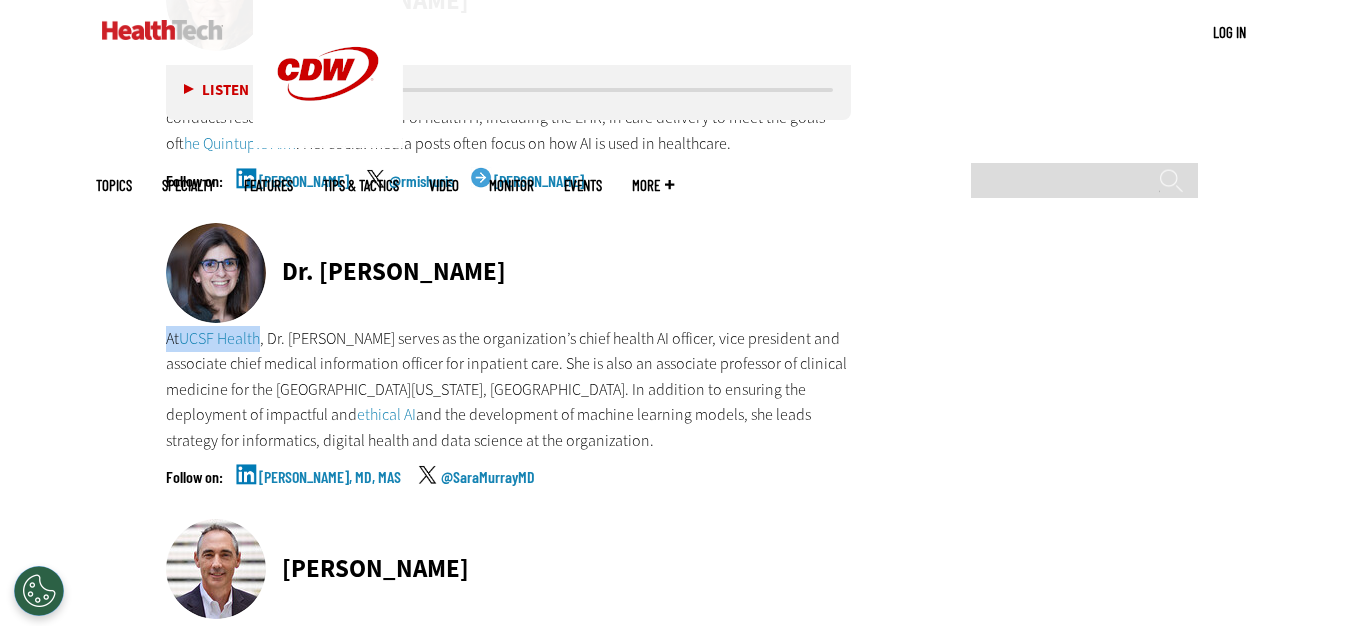 drag, startPoint x: 157, startPoint y: 287, endPoint x: 263, endPoint y: 294, distance: 106.23088 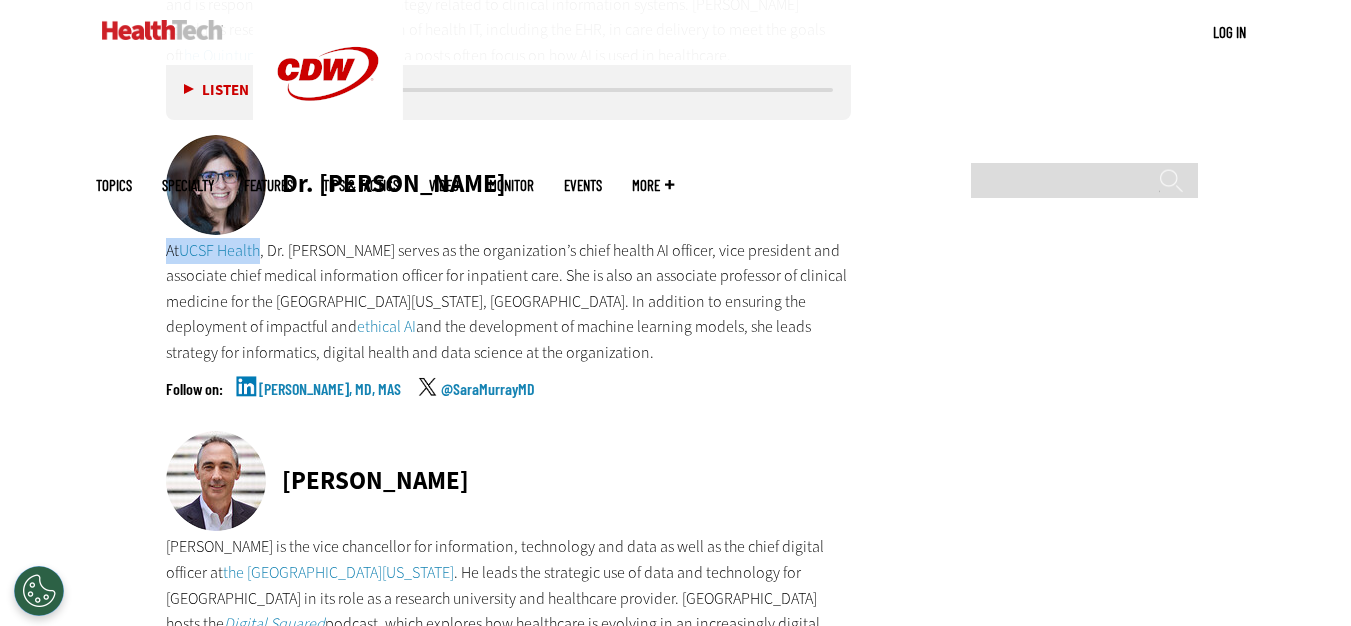 scroll, scrollTop: 3900, scrollLeft: 0, axis: vertical 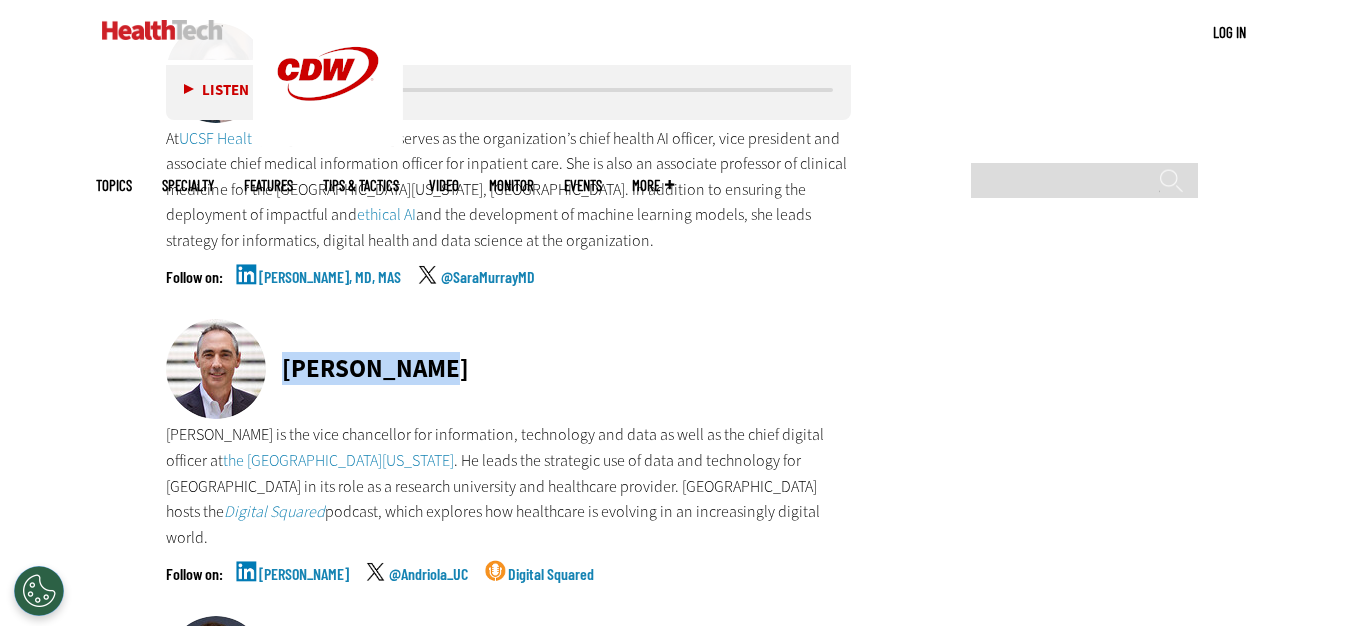 drag, startPoint x: 284, startPoint y: 307, endPoint x: 443, endPoint y: 312, distance: 159.0786 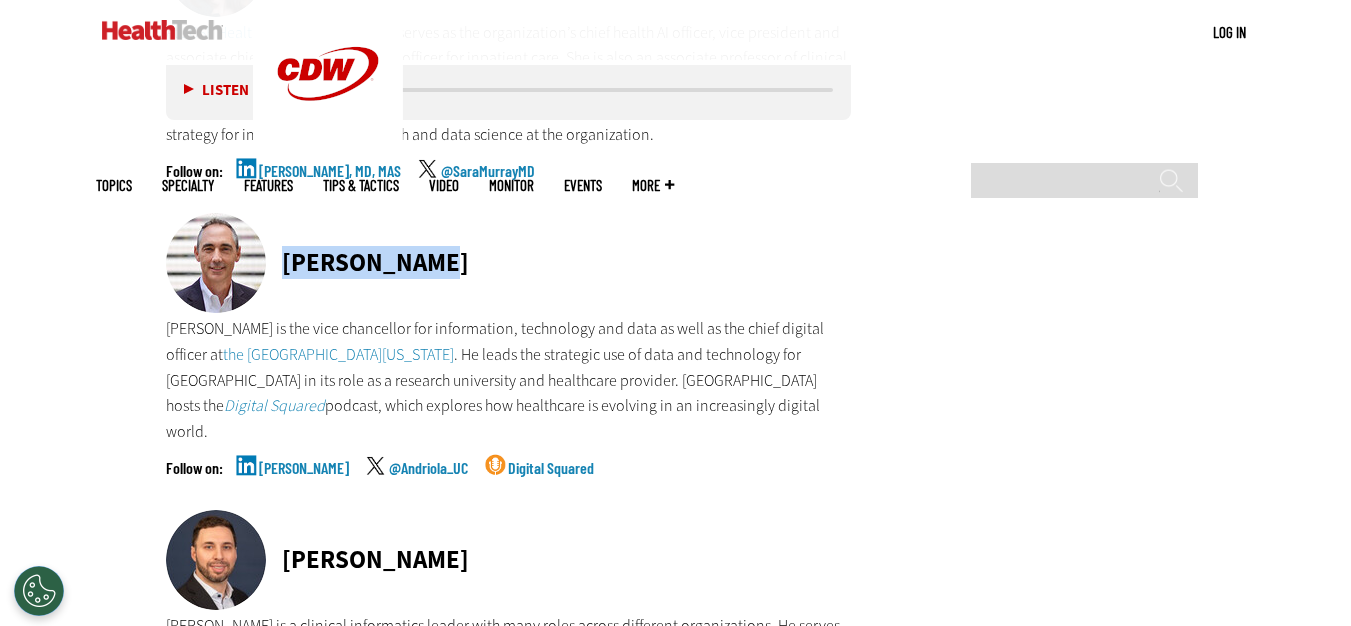 scroll, scrollTop: 4200, scrollLeft: 0, axis: vertical 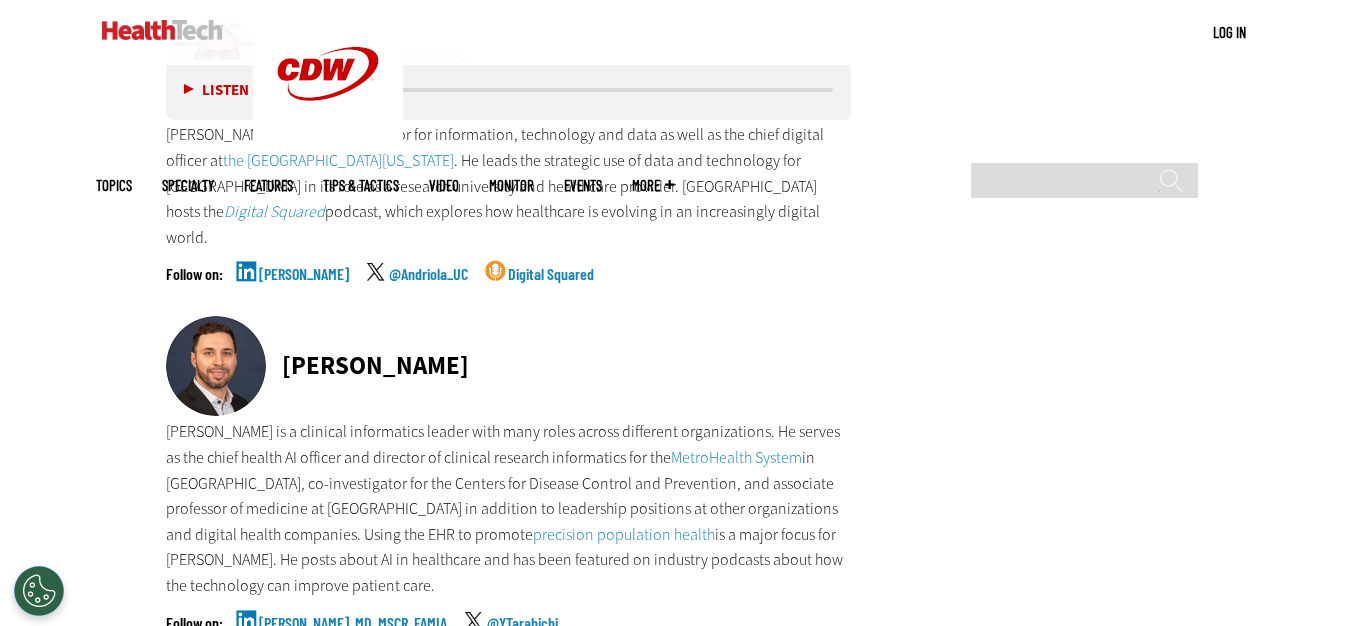 drag, startPoint x: 318, startPoint y: 294, endPoint x: 494, endPoint y: 290, distance: 176.04546 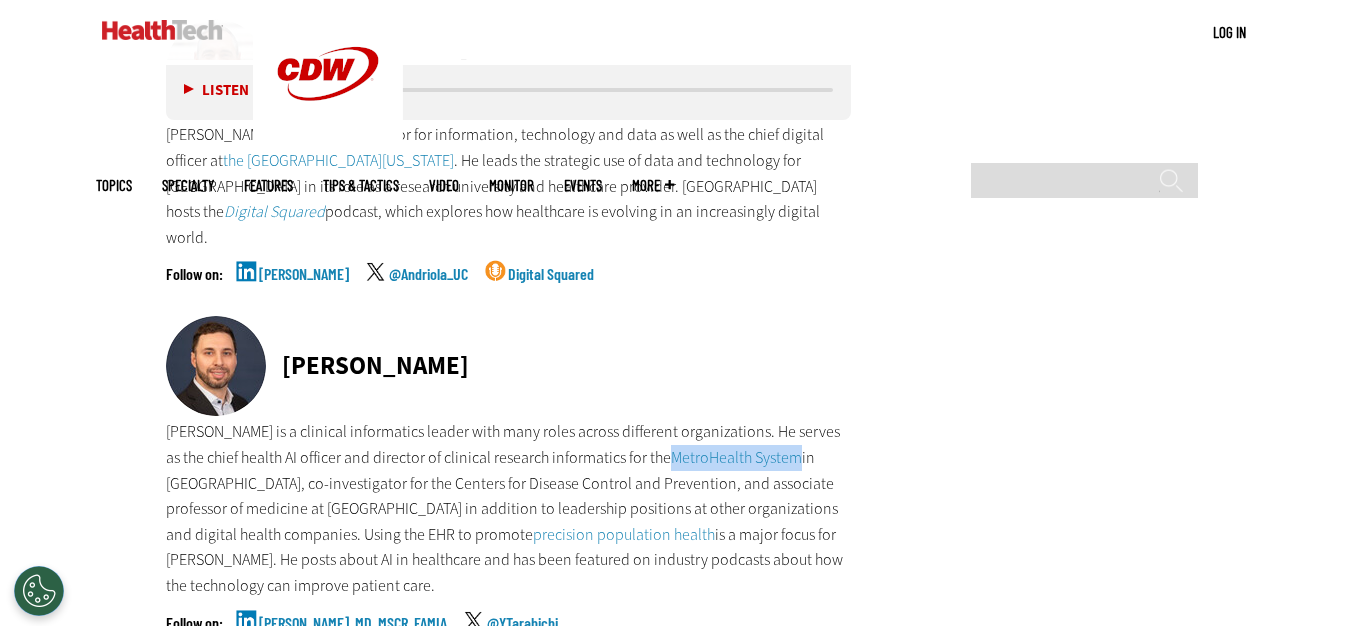 drag, startPoint x: 670, startPoint y: 383, endPoint x: 797, endPoint y: 383, distance: 127 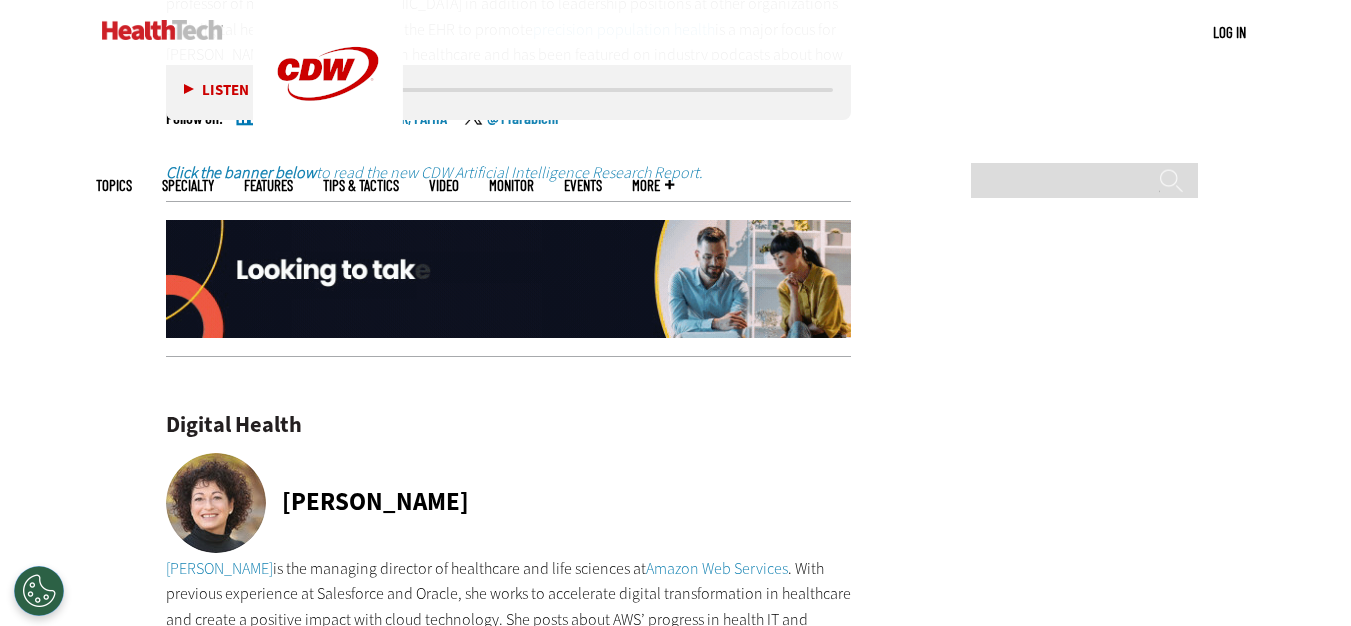 scroll, scrollTop: 4800, scrollLeft: 0, axis: vertical 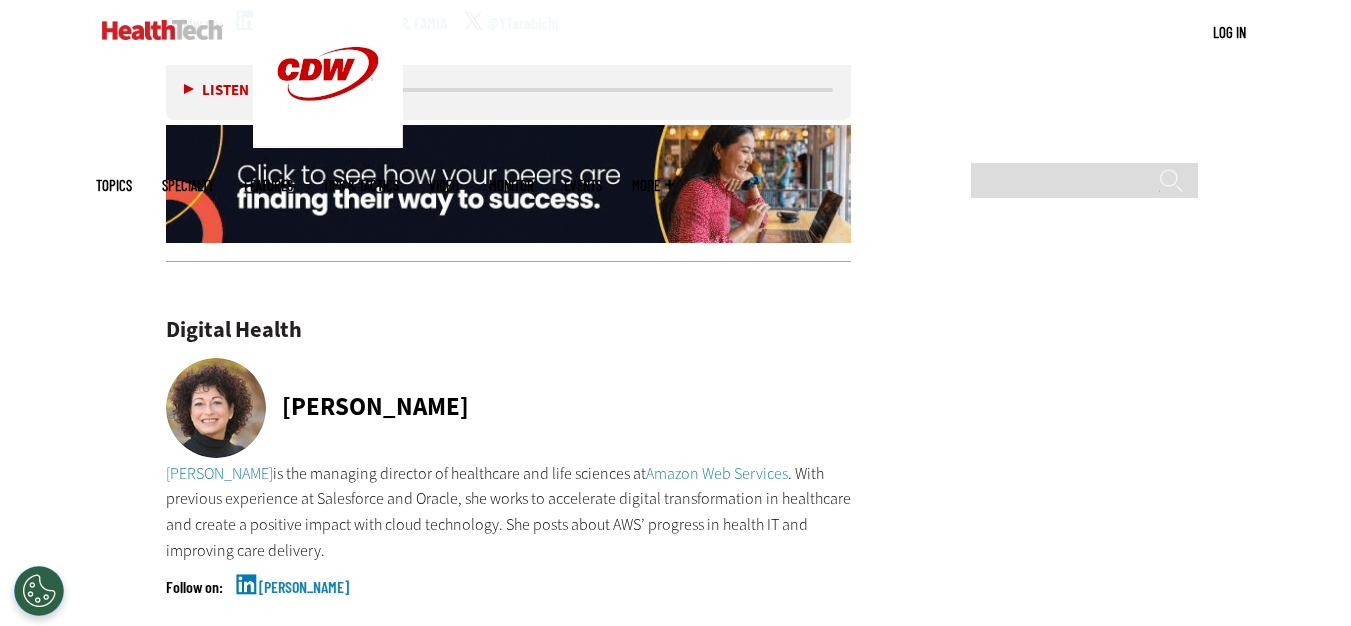 drag, startPoint x: 286, startPoint y: 336, endPoint x: 462, endPoint y: 336, distance: 176 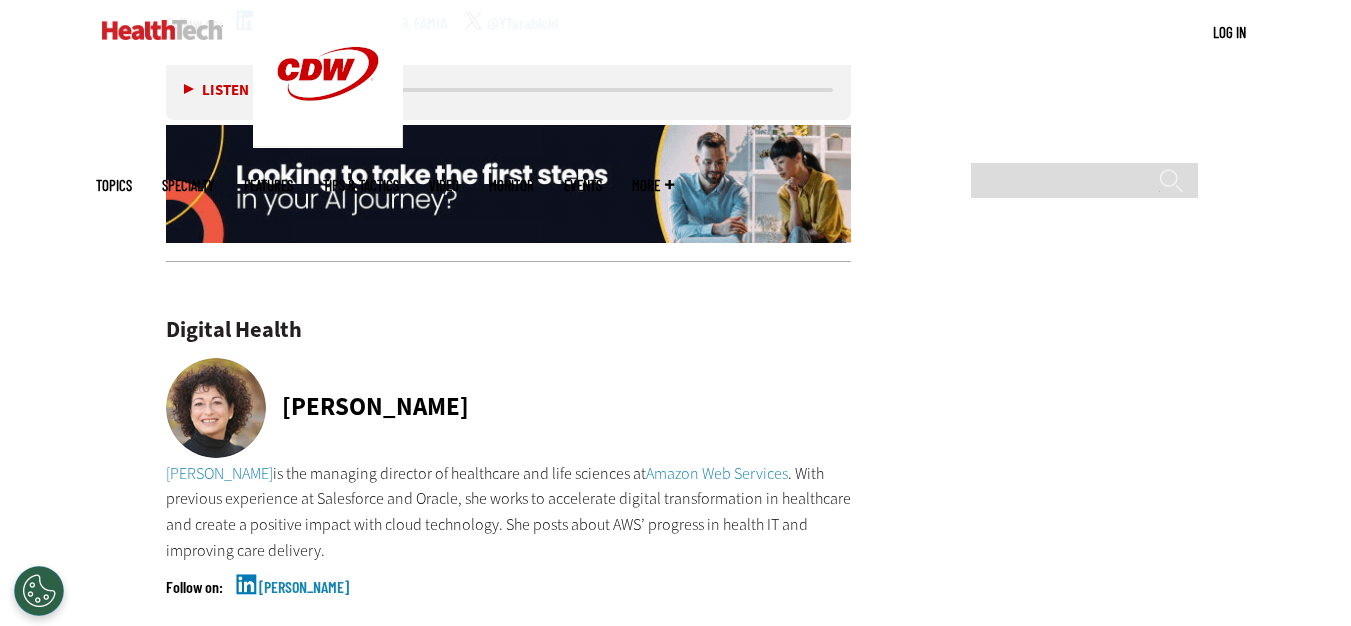 click on "Allyson Fryhoff" at bounding box center (509, 409) 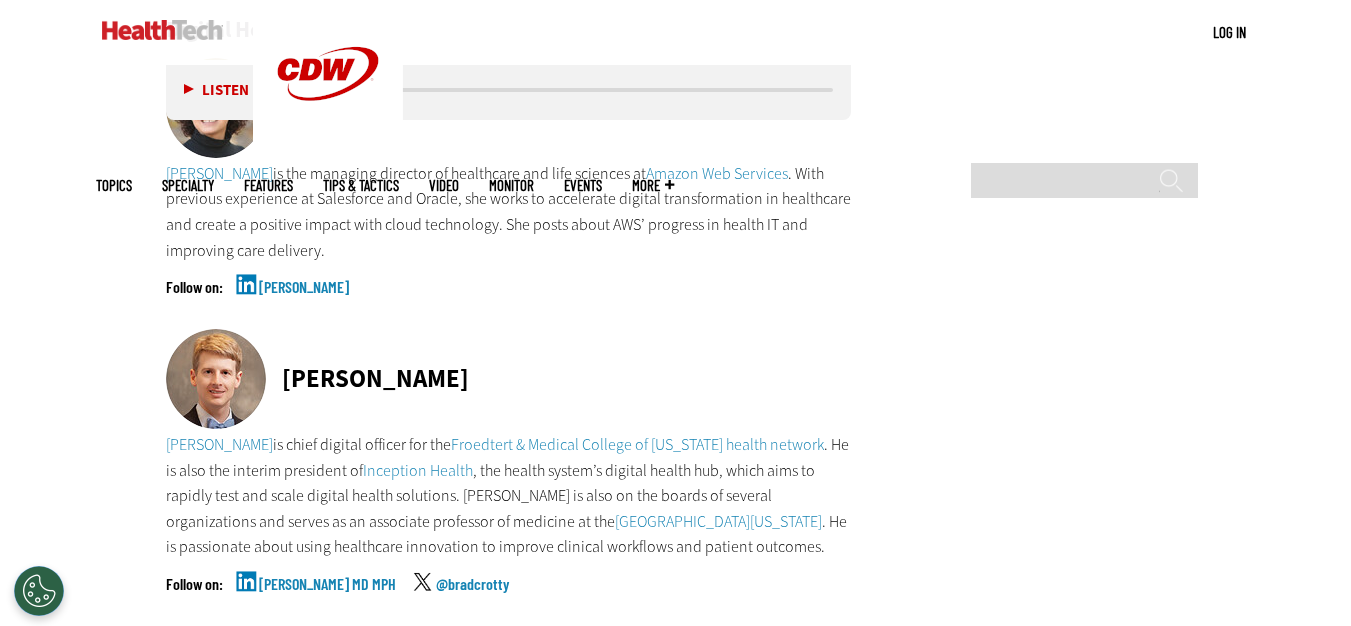 scroll, scrollTop: 5000, scrollLeft: 0, axis: vertical 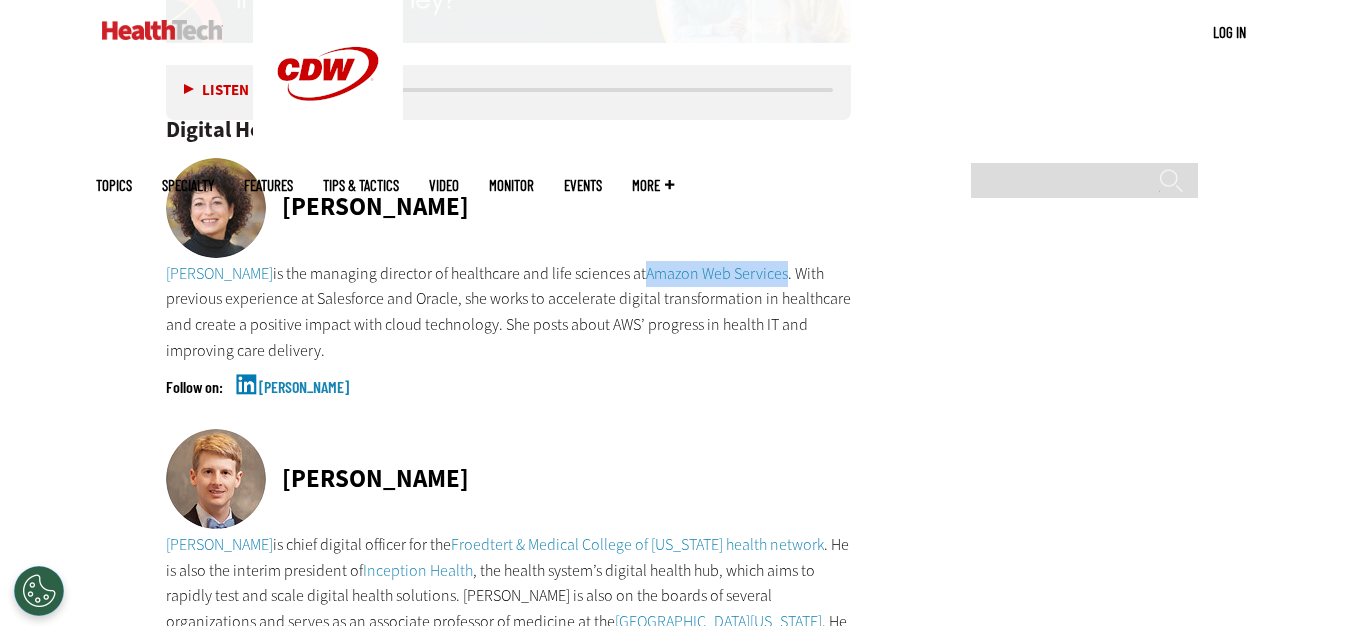 drag, startPoint x: 634, startPoint y: 194, endPoint x: 777, endPoint y: 193, distance: 143.0035 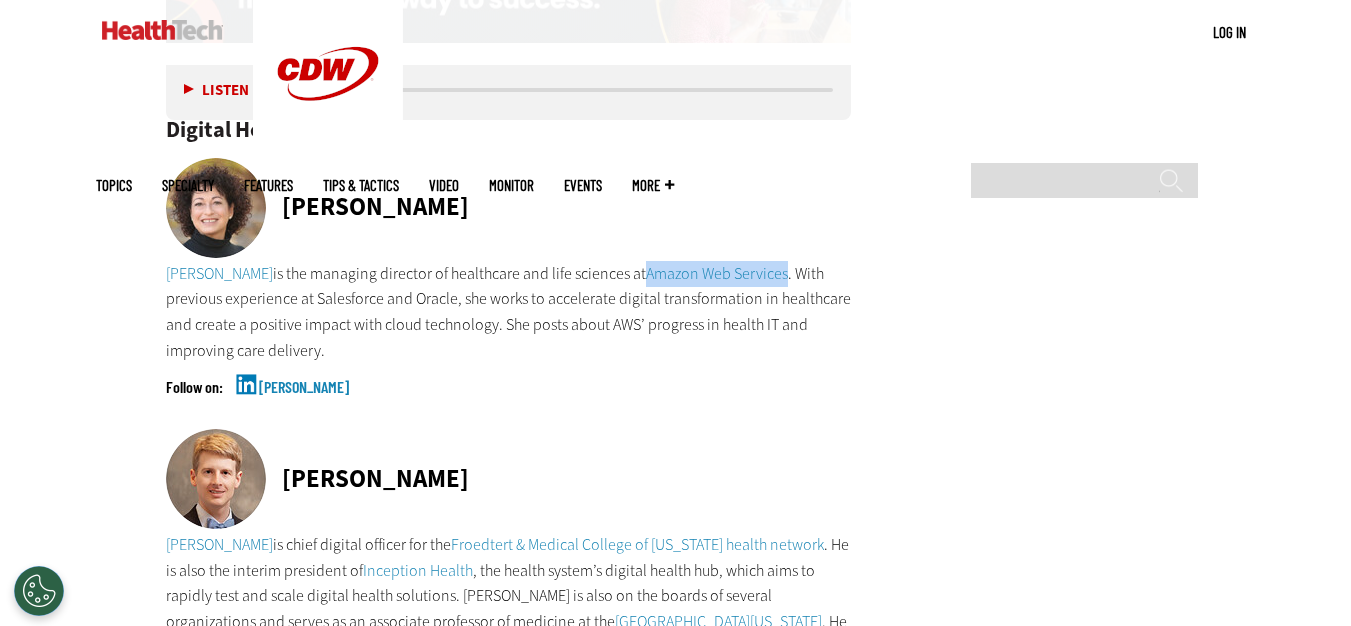 click on "Allyson Fryhoff  is the managing director of healthcare and life sciences at  Amazon Web Services . With previous experience at Salesforce and Oracle, she works to accelerate digital transformation in healthcare and create a positive impact with cloud technology. She posts about AWS’ progress in health IT and improving care delivery." at bounding box center [509, 312] 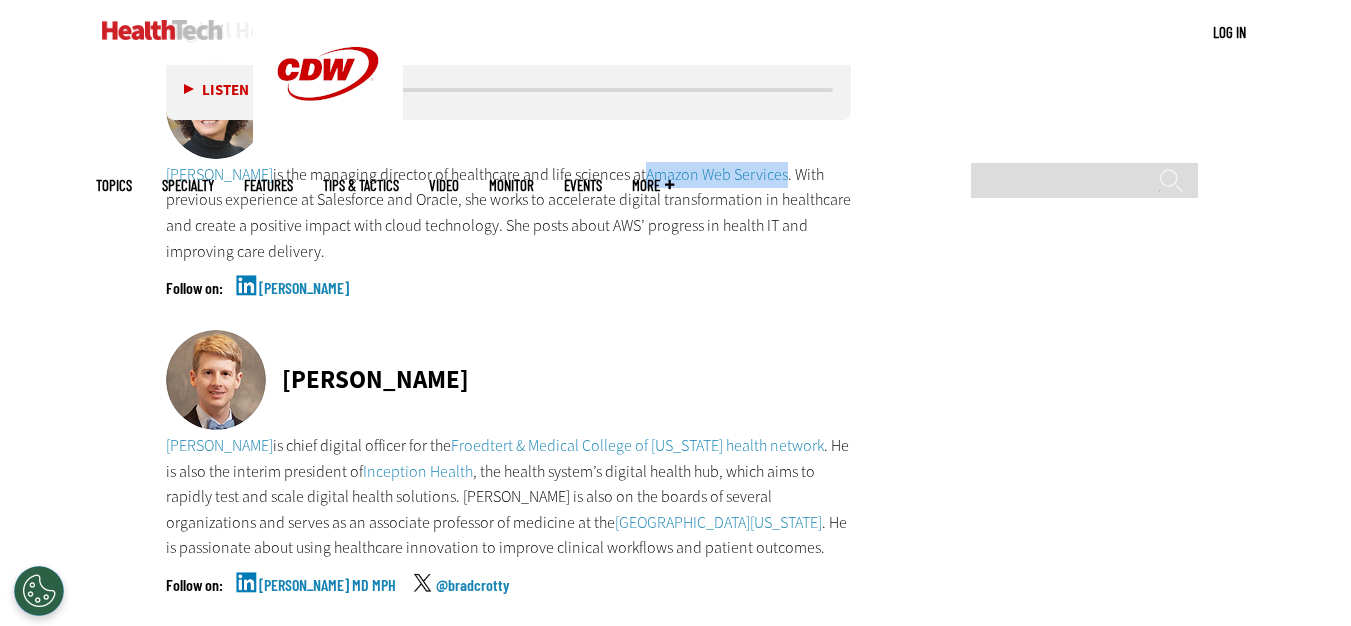 scroll, scrollTop: 5100, scrollLeft: 0, axis: vertical 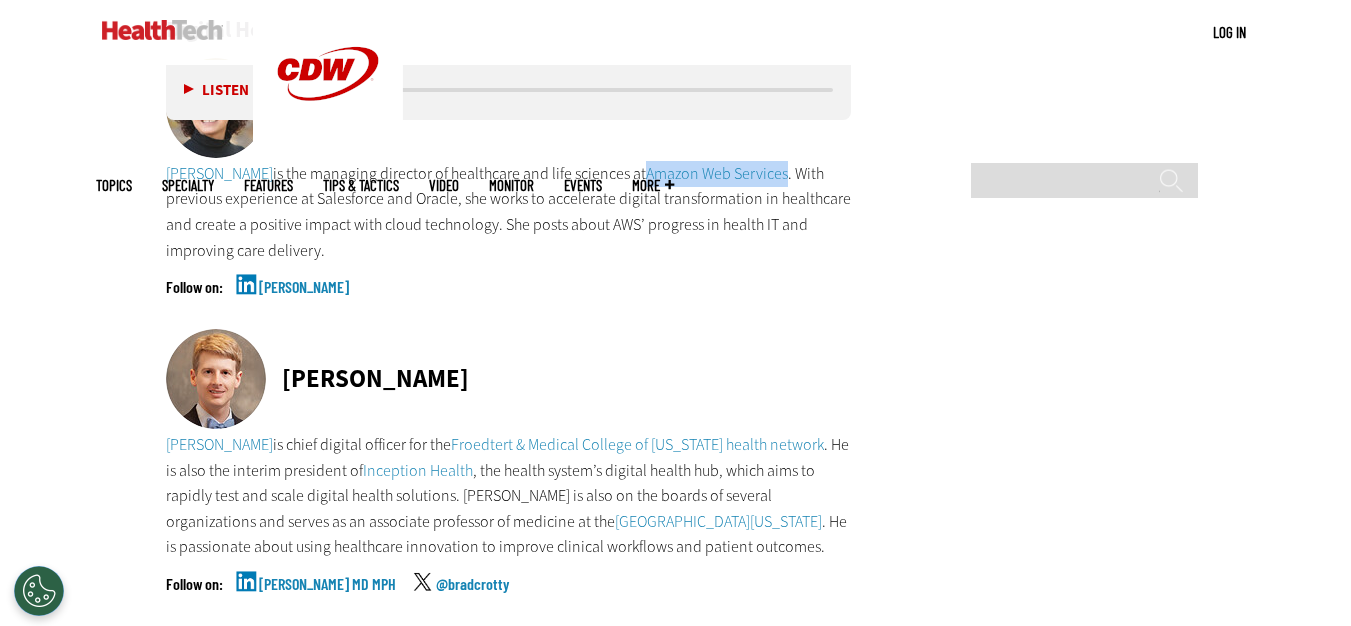 drag, startPoint x: 318, startPoint y: 291, endPoint x: 499, endPoint y: 293, distance: 181.01105 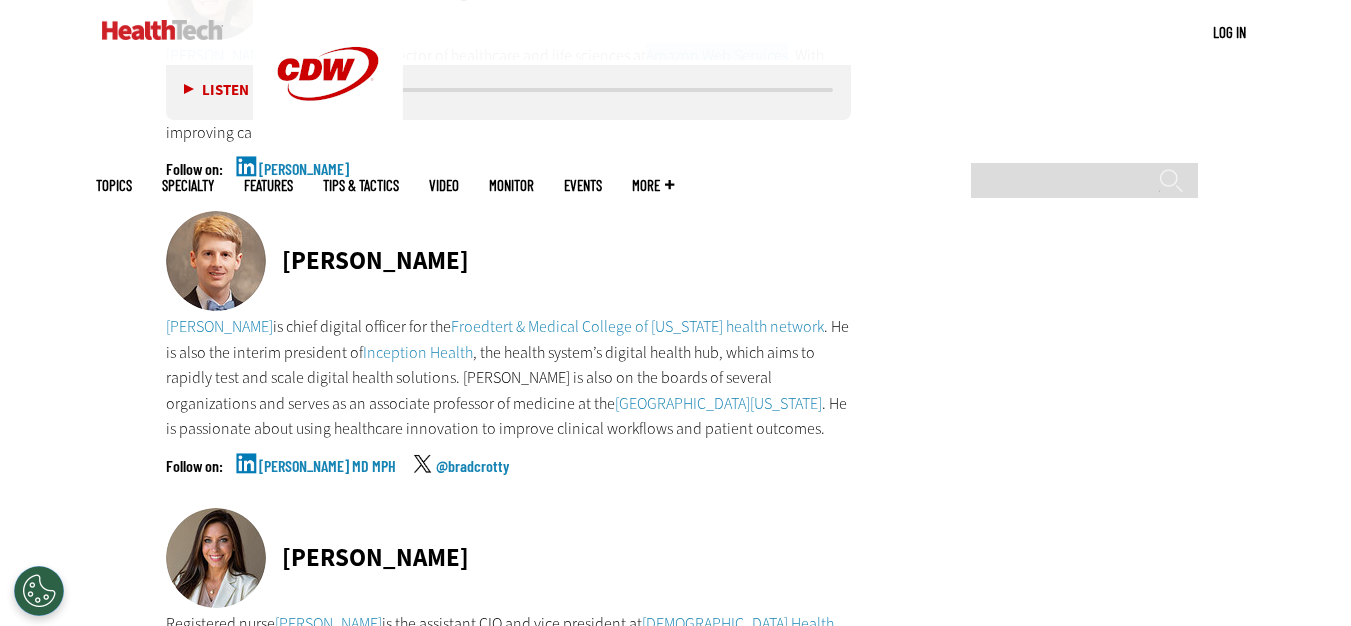 scroll, scrollTop: 5500, scrollLeft: 0, axis: vertical 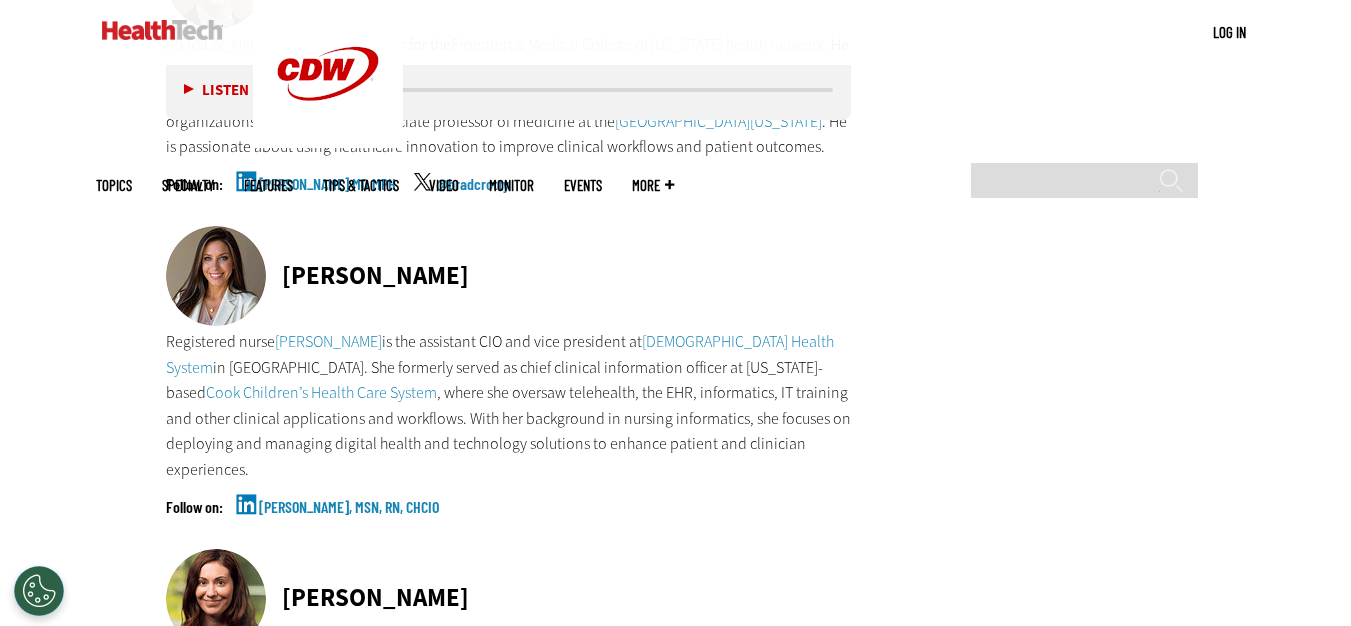 drag, startPoint x: 462, startPoint y: 204, endPoint x: 808, endPoint y: 5, distance: 399.14532 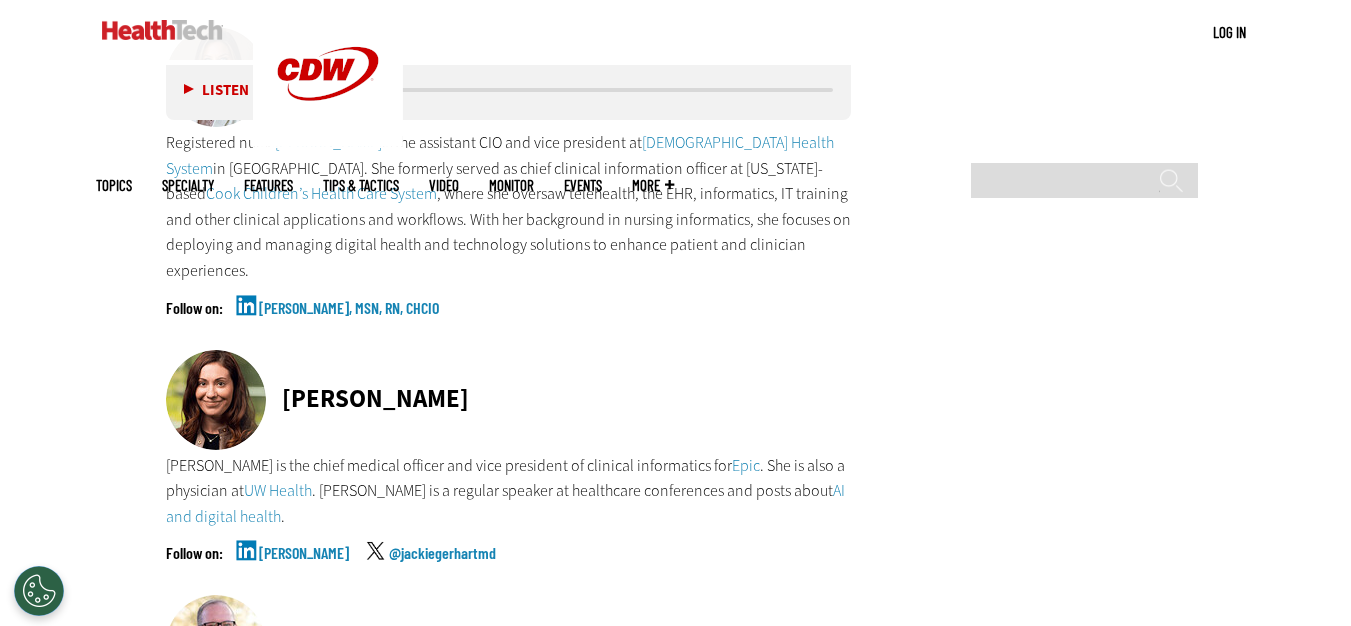 scroll, scrollTop: 5700, scrollLeft: 0, axis: vertical 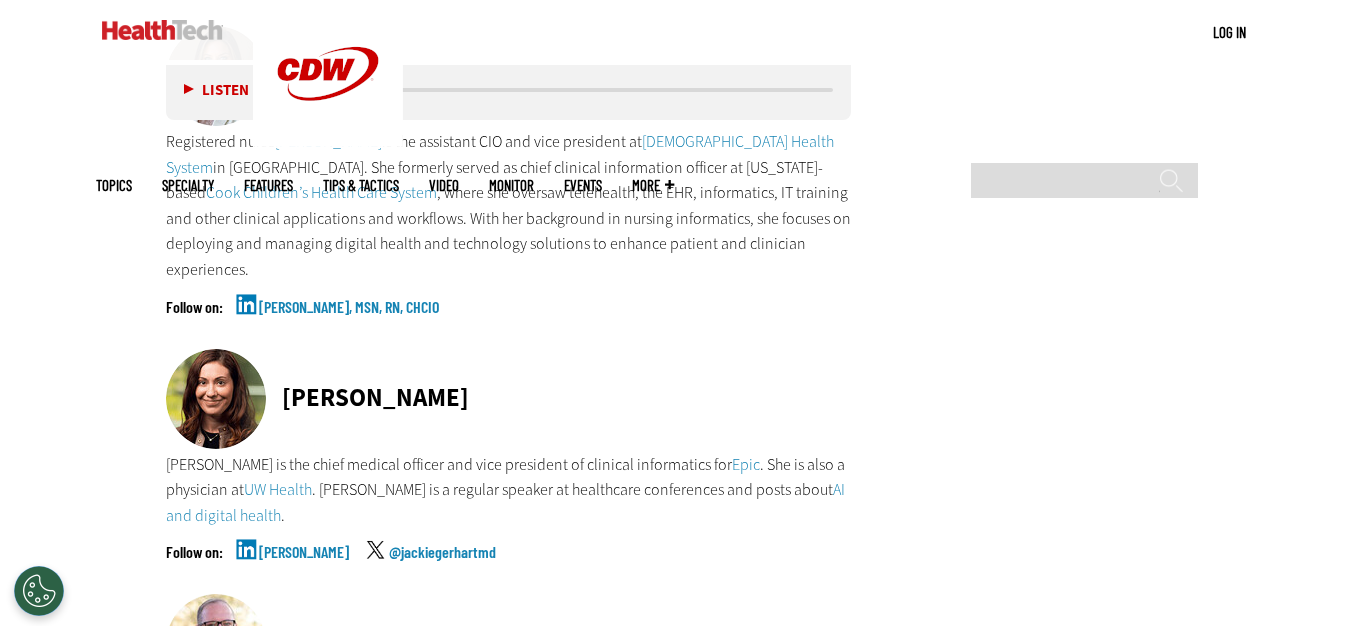 drag, startPoint x: 317, startPoint y: 303, endPoint x: 505, endPoint y: 290, distance: 188.44893 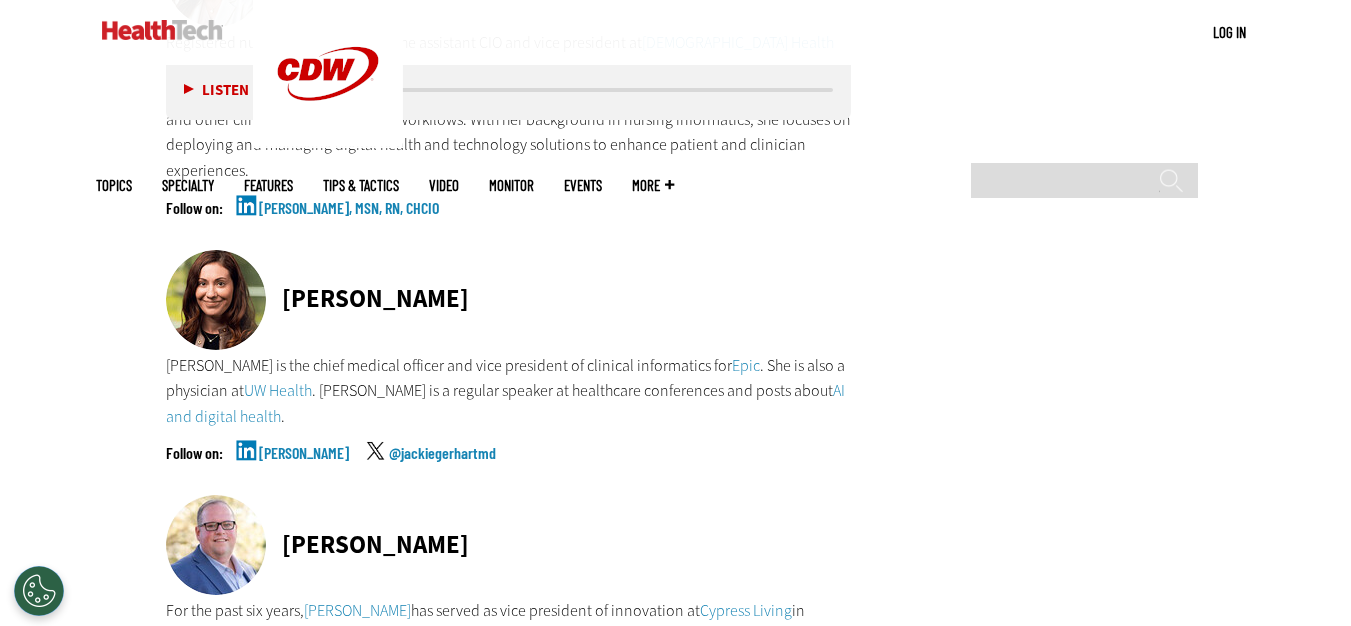 scroll, scrollTop: 6000, scrollLeft: 0, axis: vertical 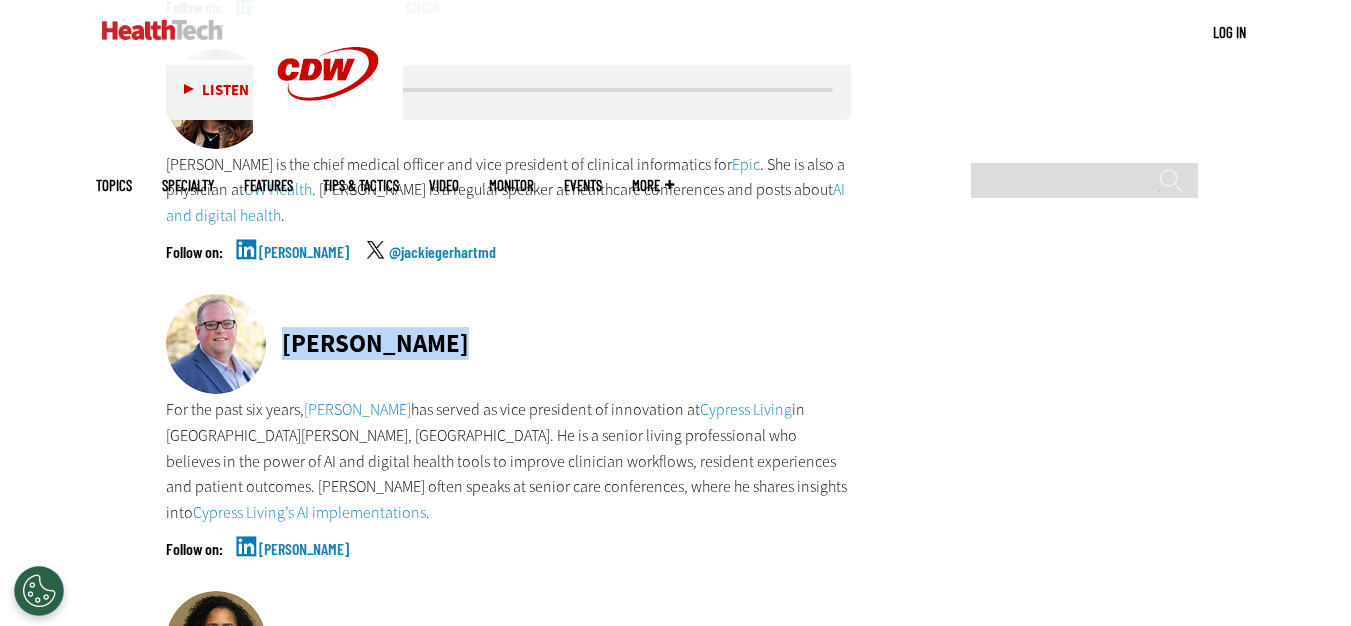 drag, startPoint x: 276, startPoint y: 230, endPoint x: 462, endPoint y: 232, distance: 186.01076 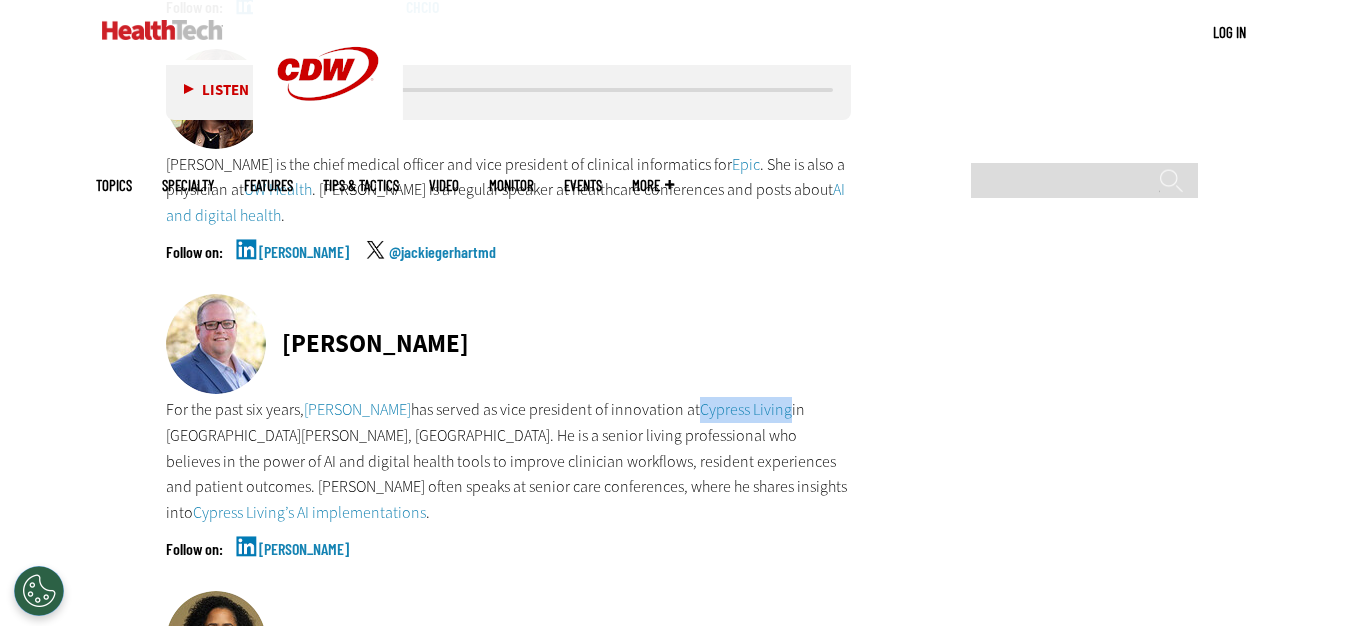 drag, startPoint x: 694, startPoint y: 304, endPoint x: 782, endPoint y: 311, distance: 88.27797 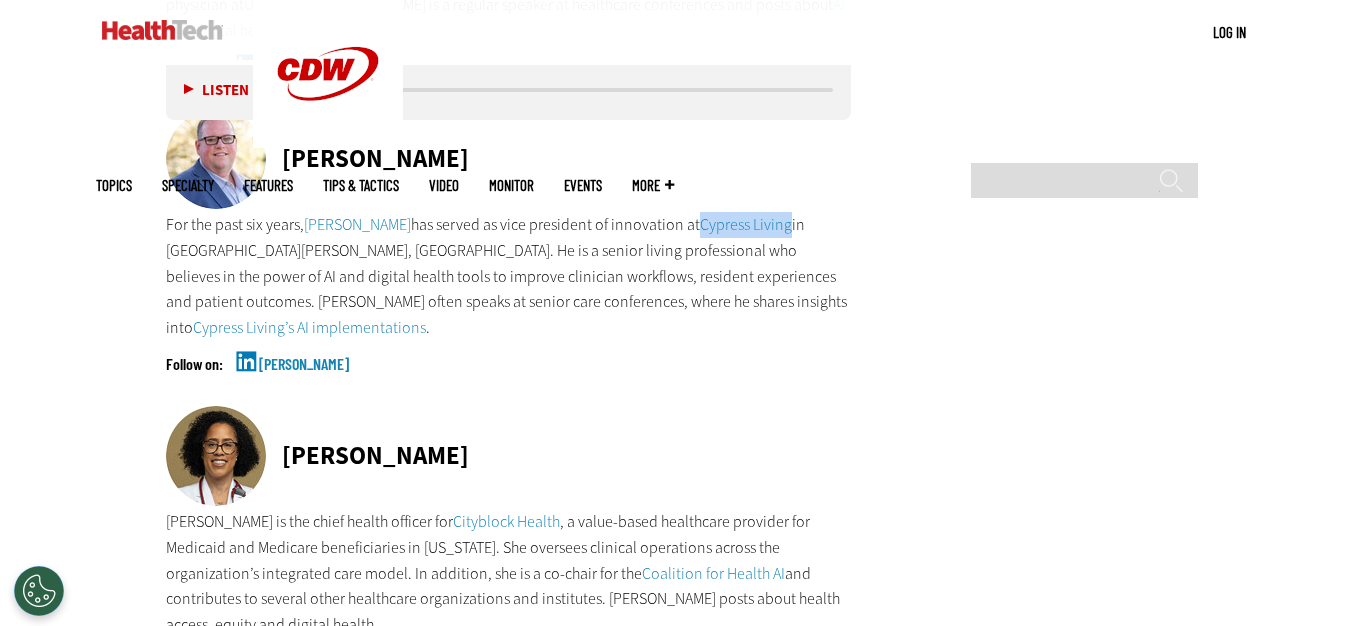 scroll, scrollTop: 6300, scrollLeft: 0, axis: vertical 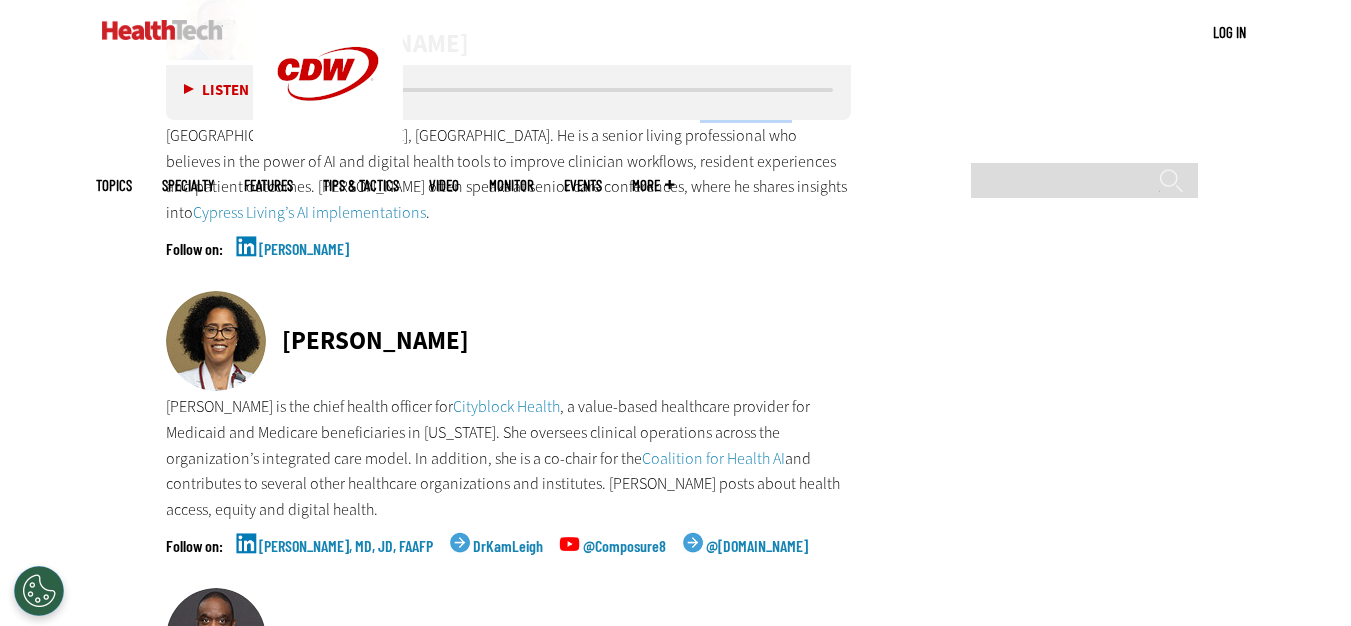 drag, startPoint x: 545, startPoint y: 214, endPoint x: 320, endPoint y: 227, distance: 225.37524 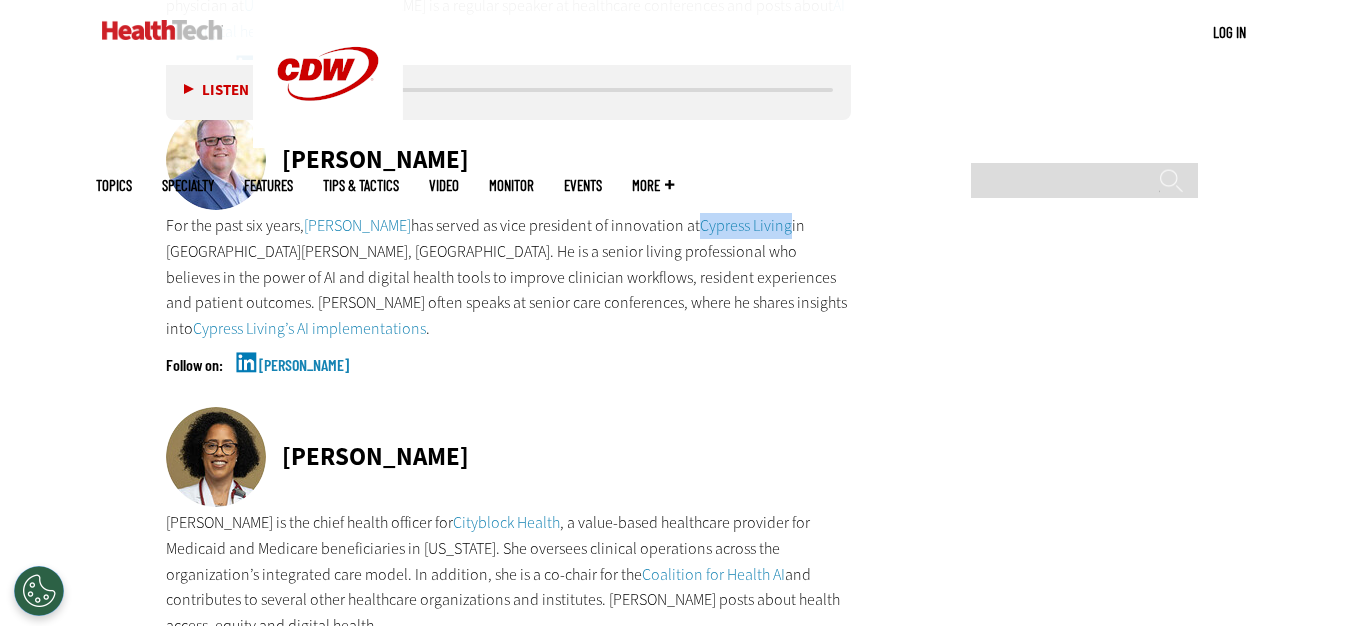 scroll, scrollTop: 6200, scrollLeft: 0, axis: vertical 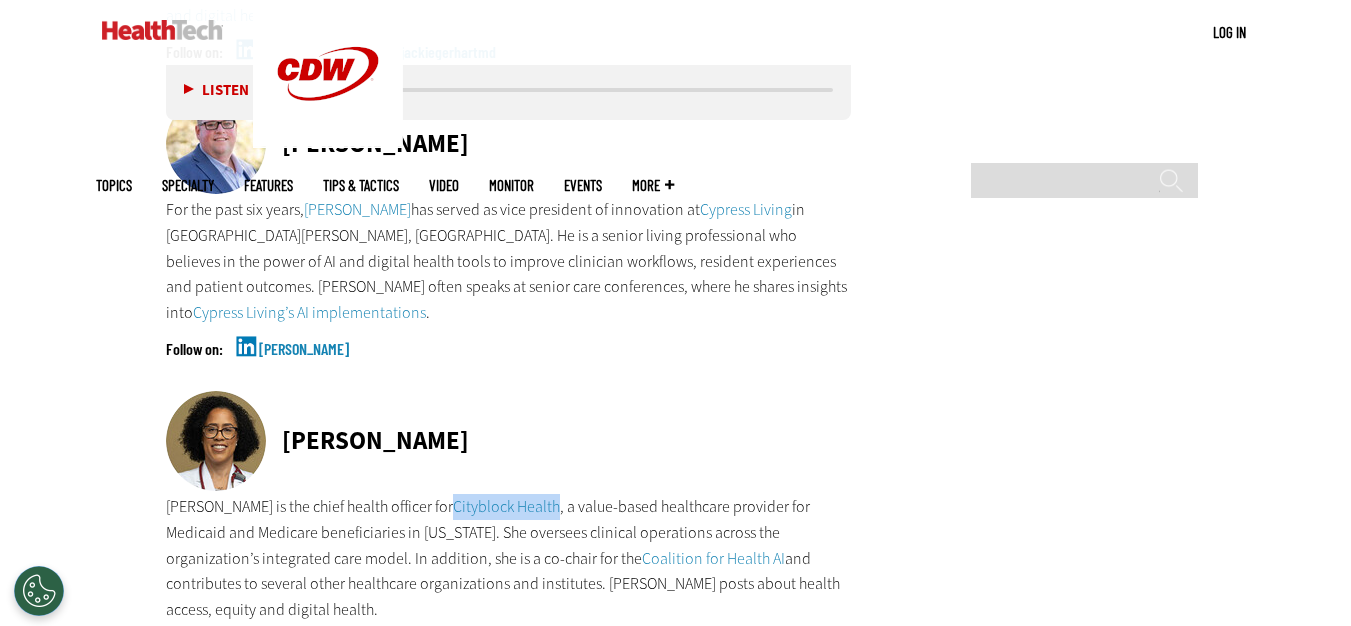 drag, startPoint x: 494, startPoint y: 381, endPoint x: 599, endPoint y: 384, distance: 105.04285 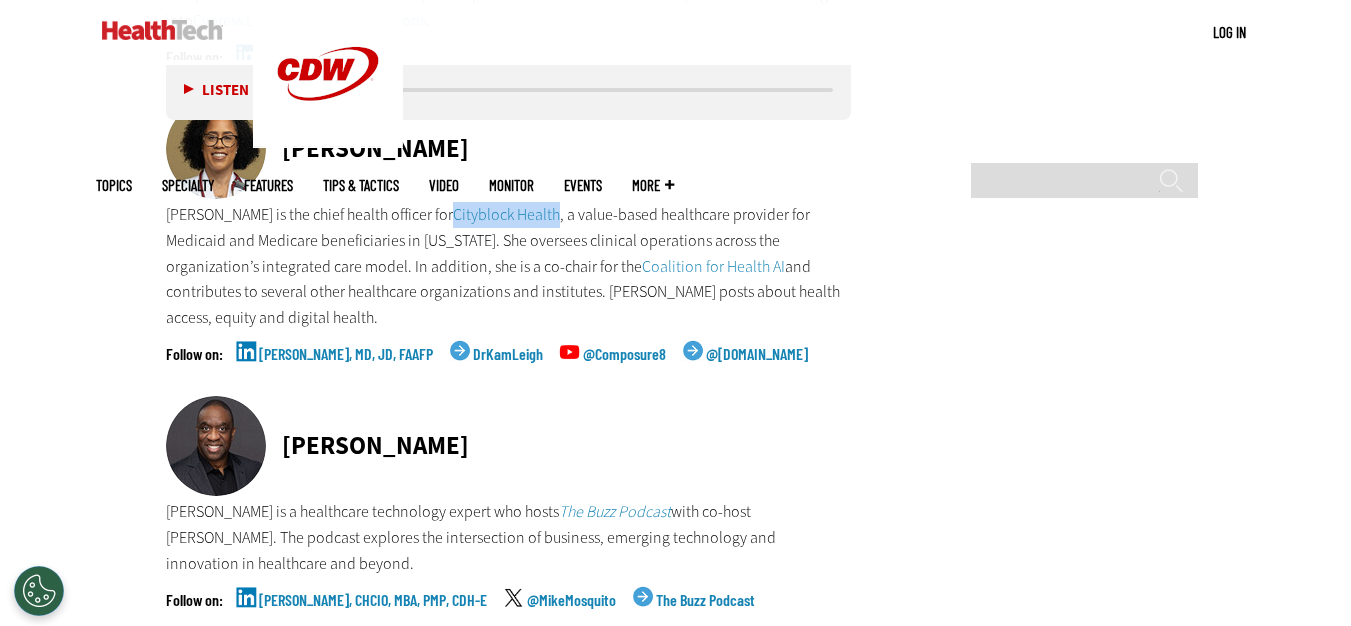 scroll, scrollTop: 6500, scrollLeft: 0, axis: vertical 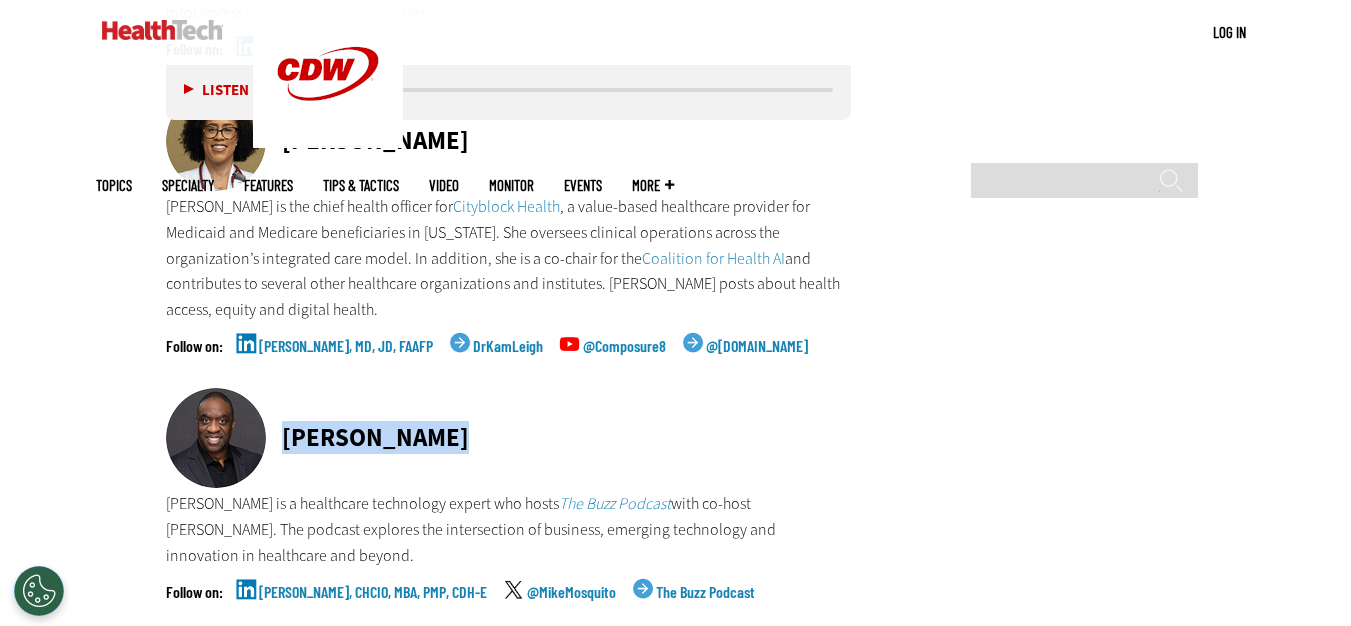 drag, startPoint x: 286, startPoint y: 363, endPoint x: 469, endPoint y: 355, distance: 183.17477 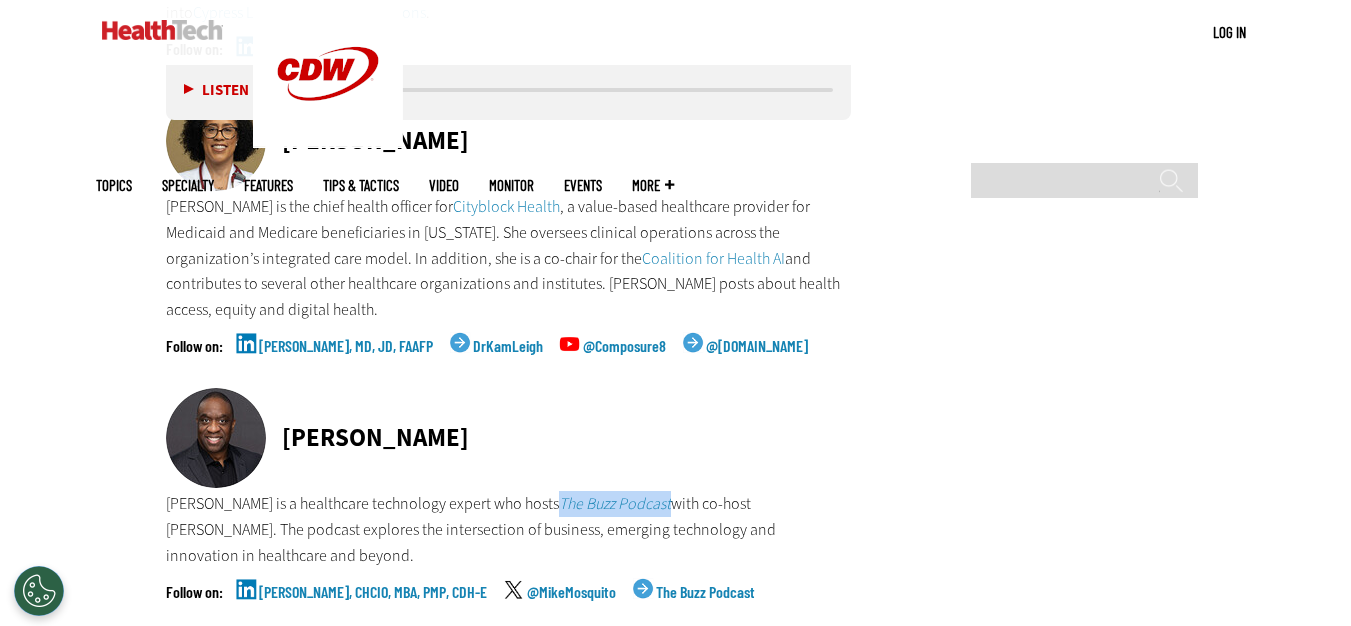 drag, startPoint x: 549, startPoint y: 421, endPoint x: 662, endPoint y: 427, distance: 113.15918 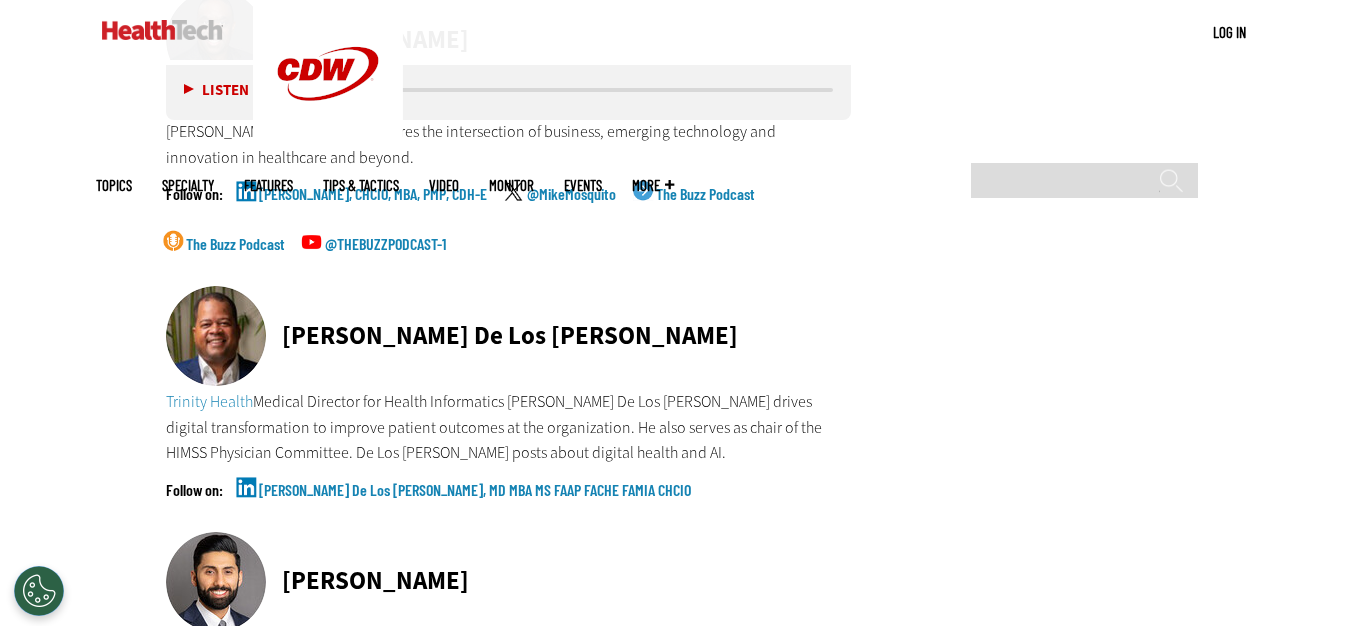 scroll, scrollTop: 6900, scrollLeft: 0, axis: vertical 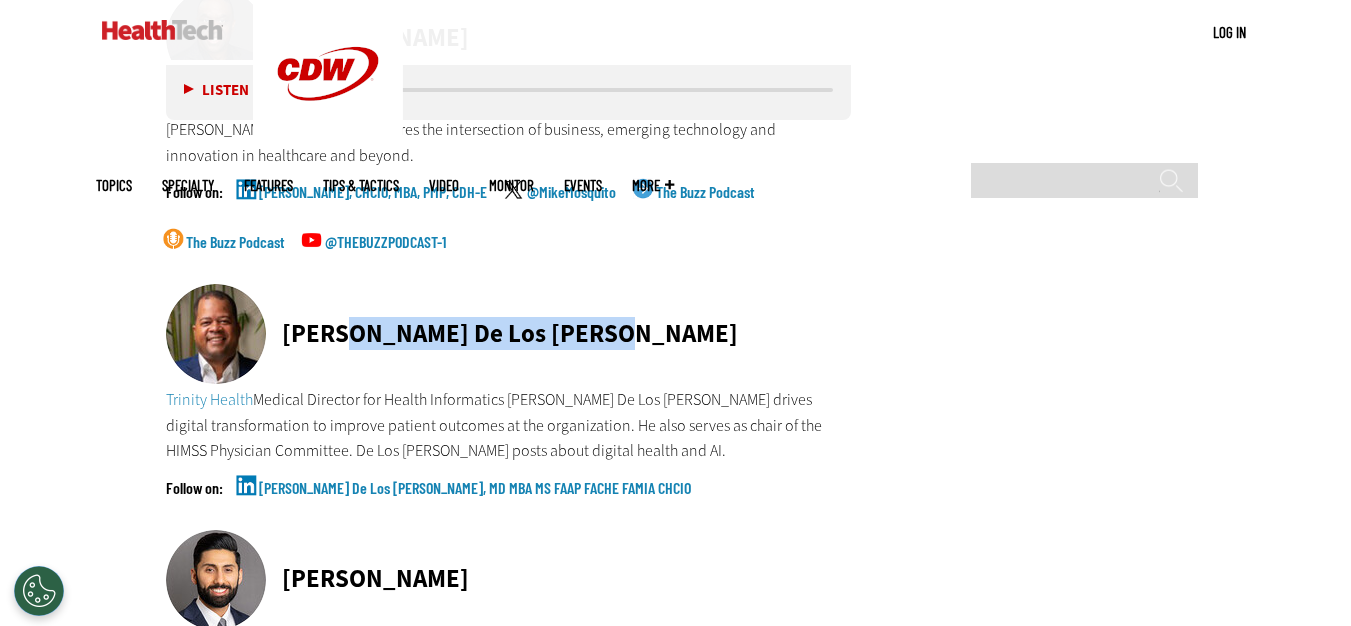 drag, startPoint x: 326, startPoint y: 258, endPoint x: 582, endPoint y: 239, distance: 256.7041 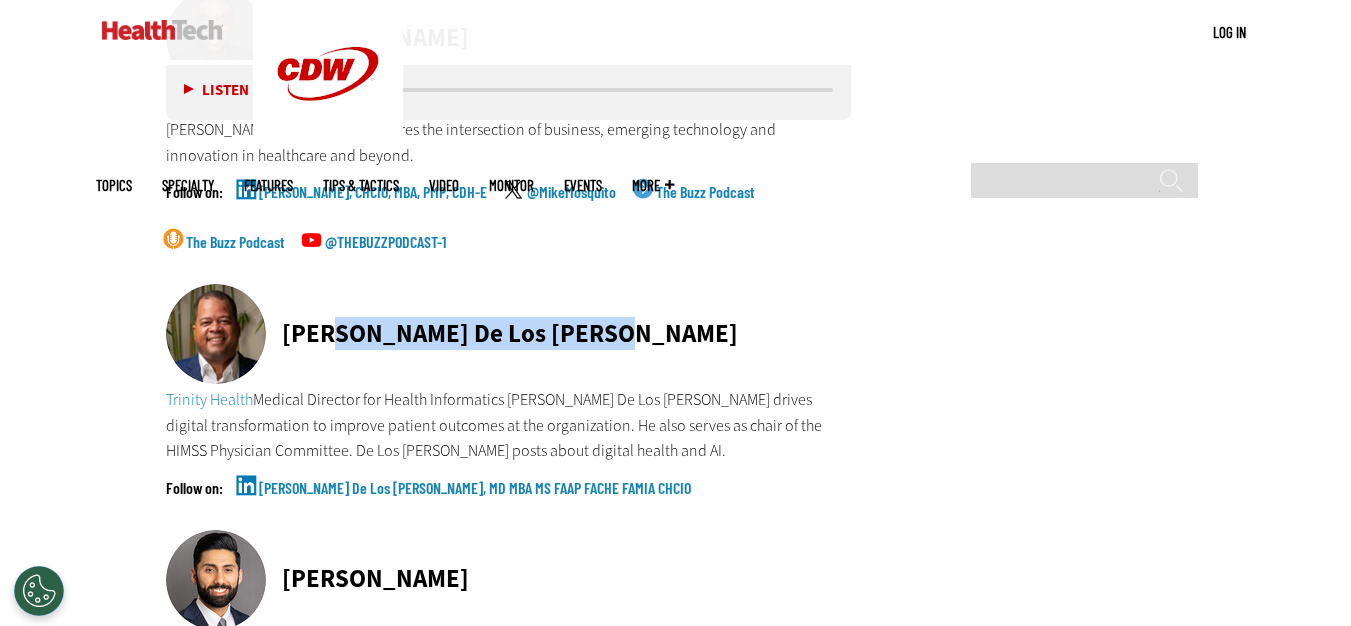 drag, startPoint x: 319, startPoint y: 257, endPoint x: 609, endPoint y: 256, distance: 290.0017 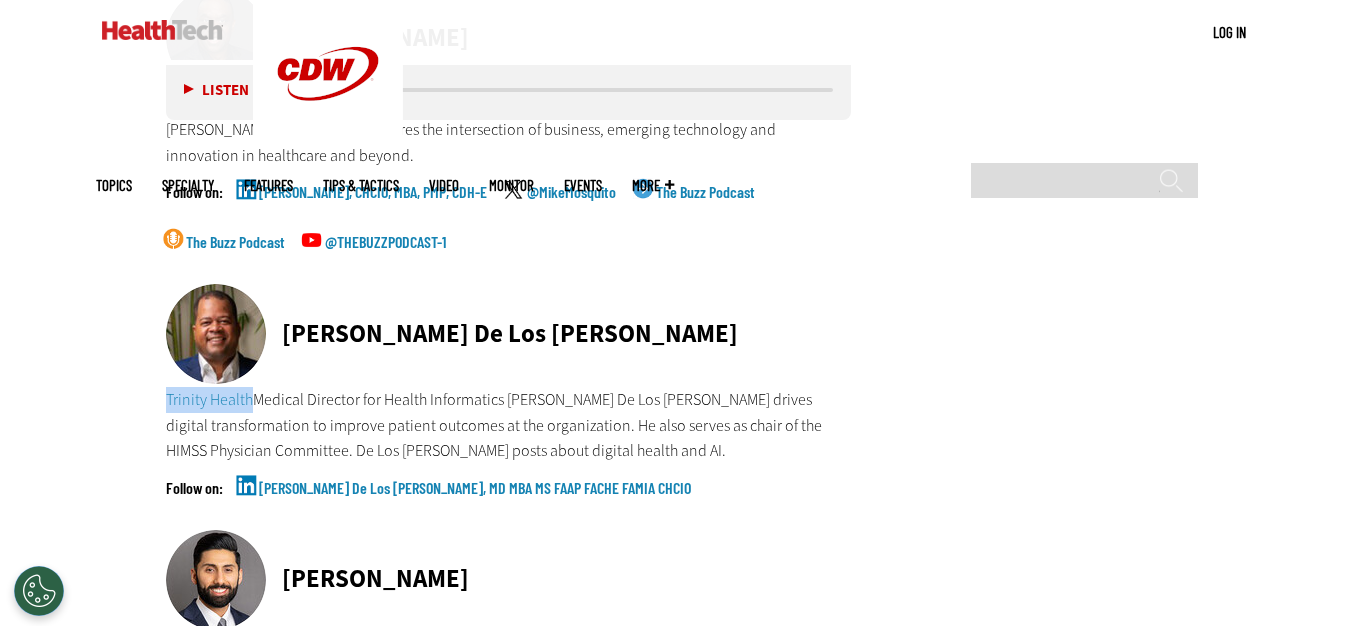 drag, startPoint x: 154, startPoint y: 328, endPoint x: 249, endPoint y: 329, distance: 95.005264 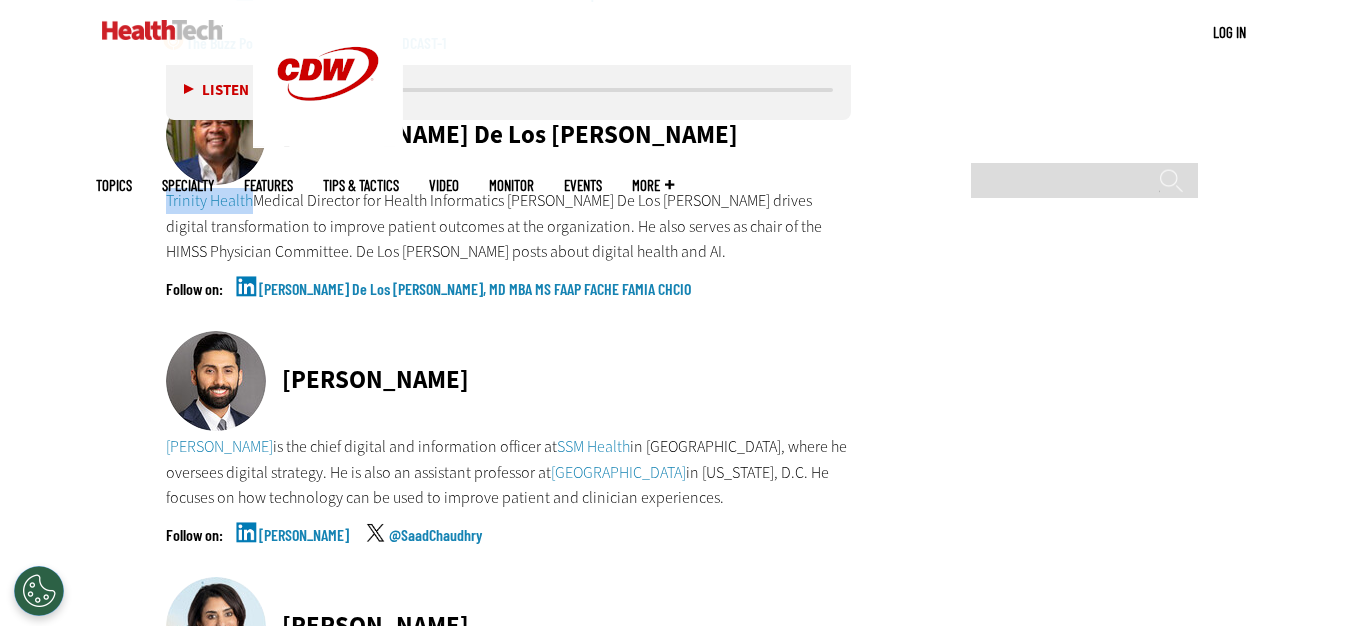 scroll, scrollTop: 7100, scrollLeft: 0, axis: vertical 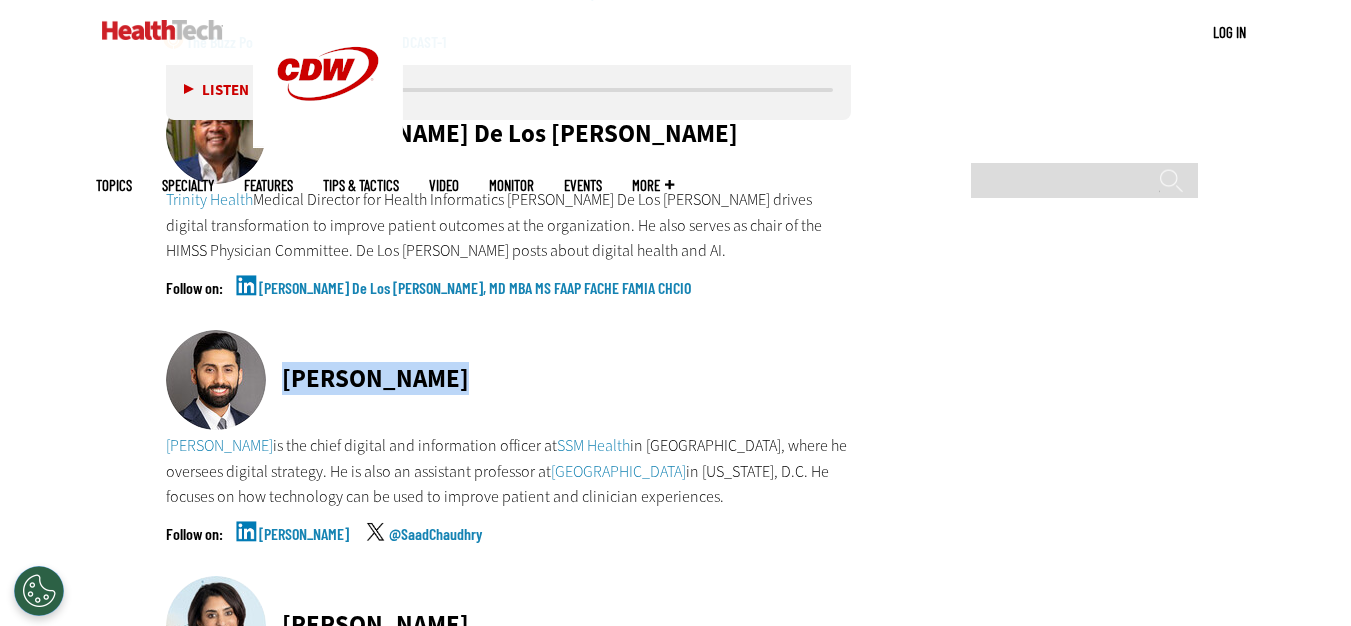 drag, startPoint x: 284, startPoint y: 301, endPoint x: 478, endPoint y: 297, distance: 194.04123 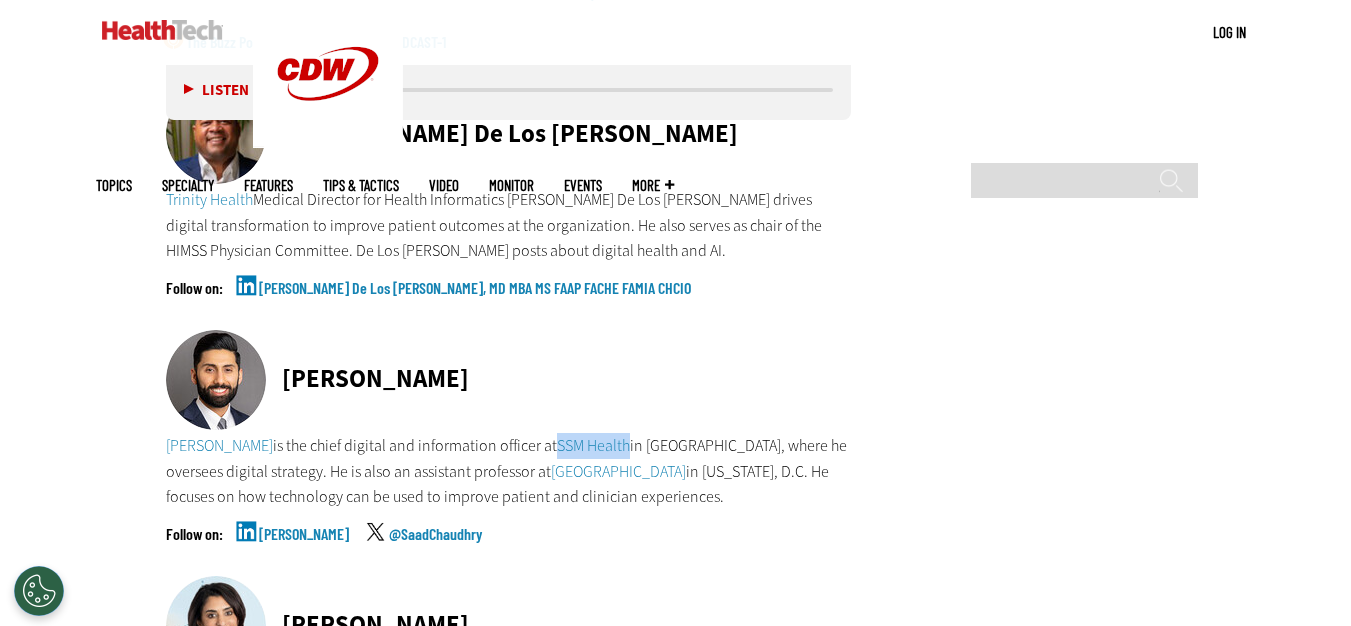 drag, startPoint x: 550, startPoint y: 364, endPoint x: 626, endPoint y: 365, distance: 76.00658 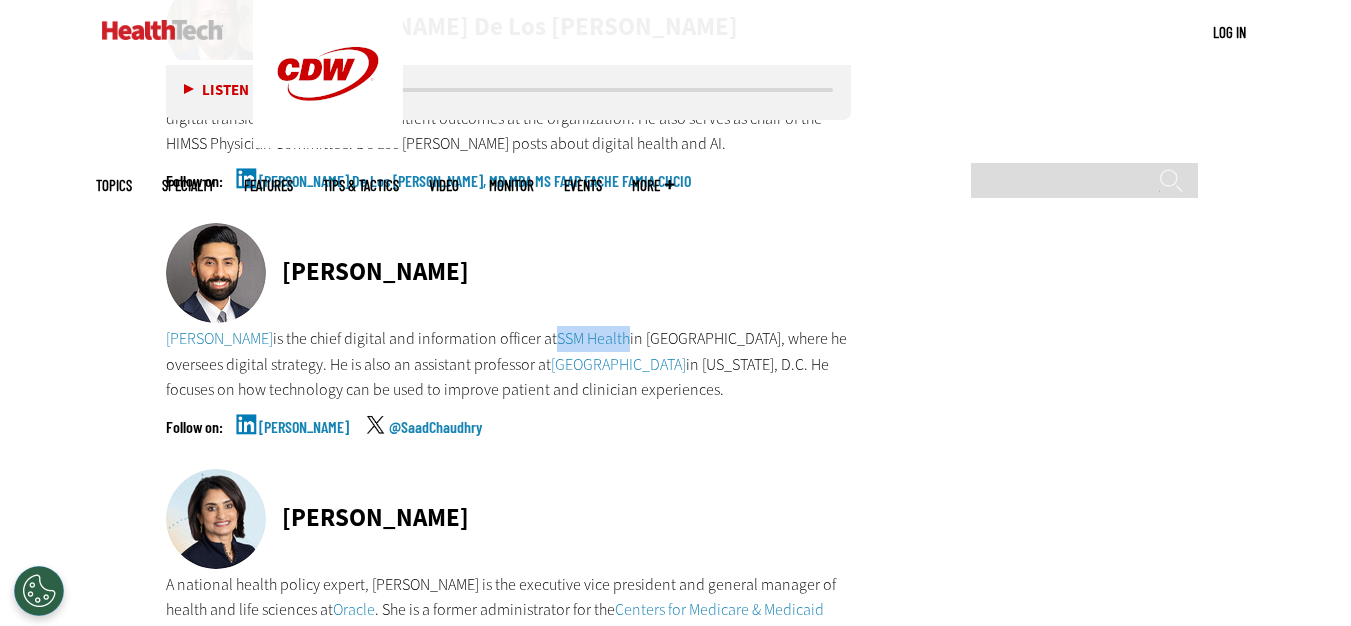 scroll, scrollTop: 7300, scrollLeft: 0, axis: vertical 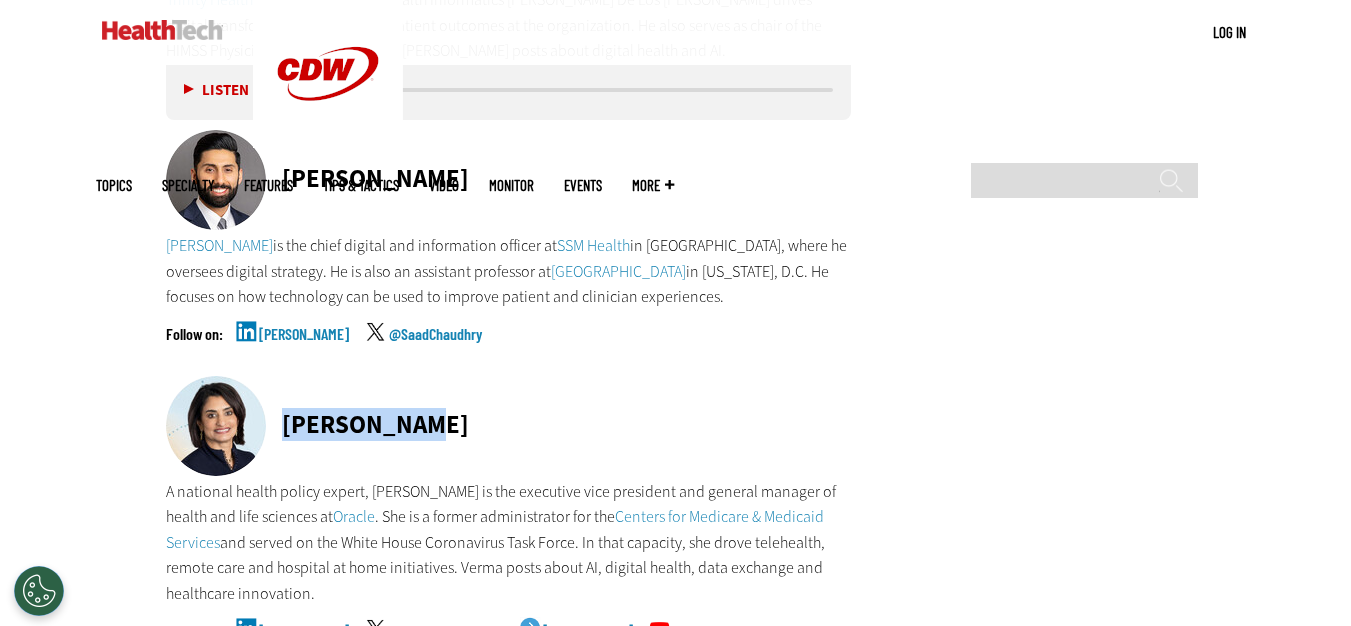 drag, startPoint x: 277, startPoint y: 342, endPoint x: 440, endPoint y: 329, distance: 163.51758 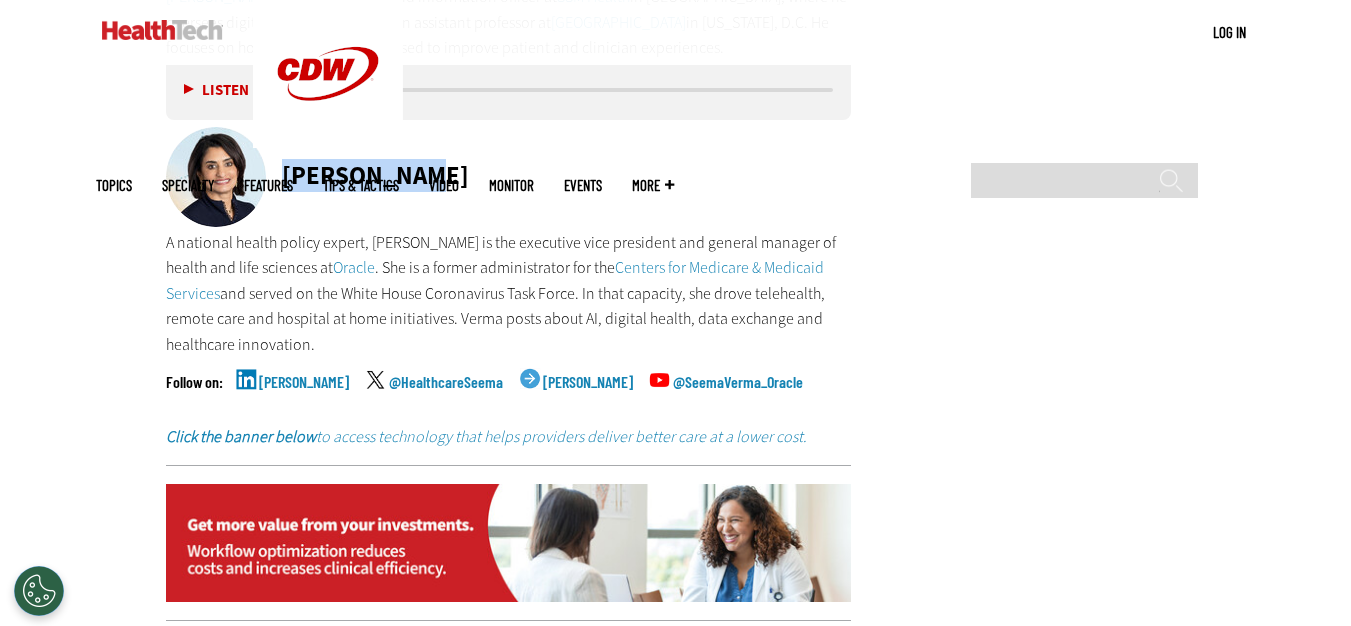 scroll, scrollTop: 7500, scrollLeft: 0, axis: vertical 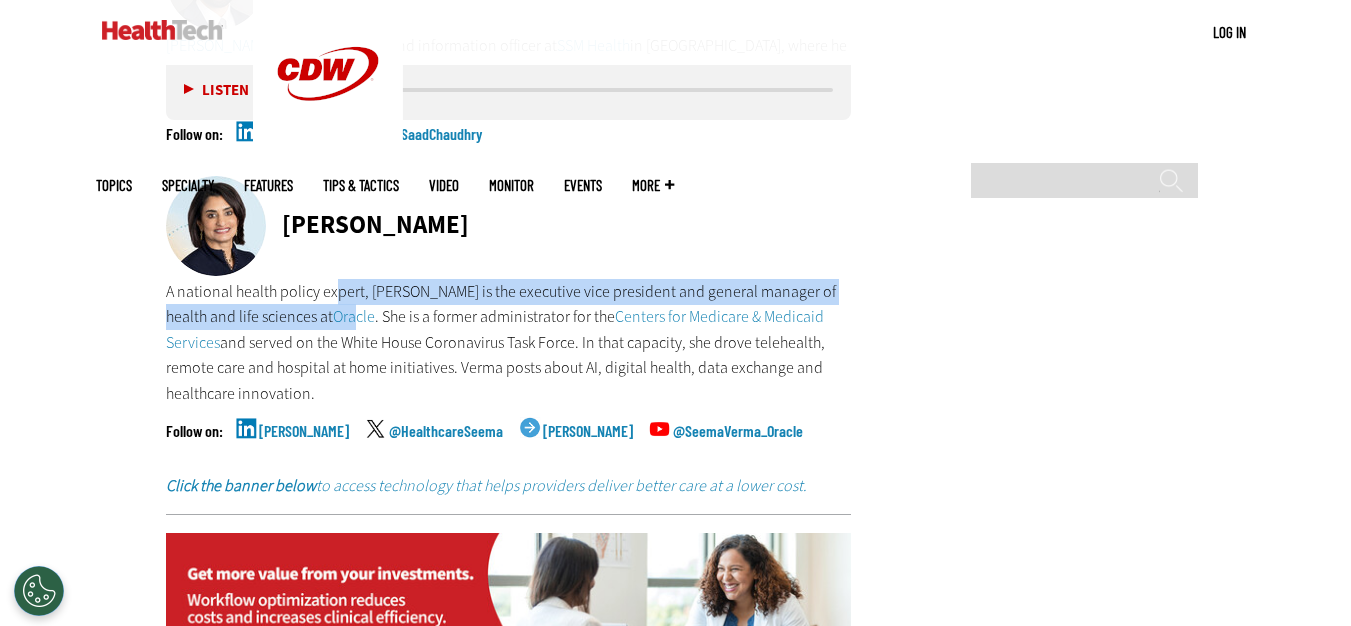 drag, startPoint x: 334, startPoint y: 230, endPoint x: 355, endPoint y: 239, distance: 22.847319 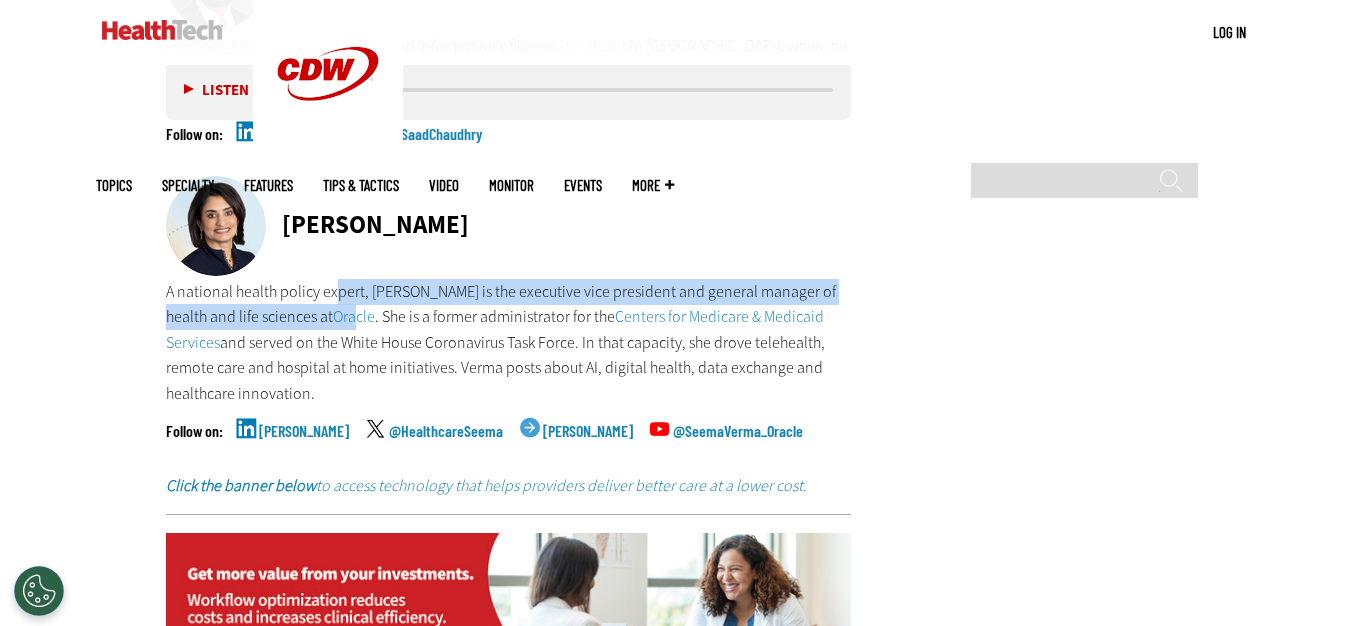 click on "Become an Insider
Sign up today to receive premium content!
Sign Up
MENU
Log in
Mobile menu
Topics
Artificial Intelligence
Cloud
Data Analytics
Data Center
Digital Workspace
Hardware
Internet
Management
Networking
Patient-Centered Care
Security
Software
Specialty
Ambulatory Care
Biotech
Hospitals" at bounding box center [675, -808] 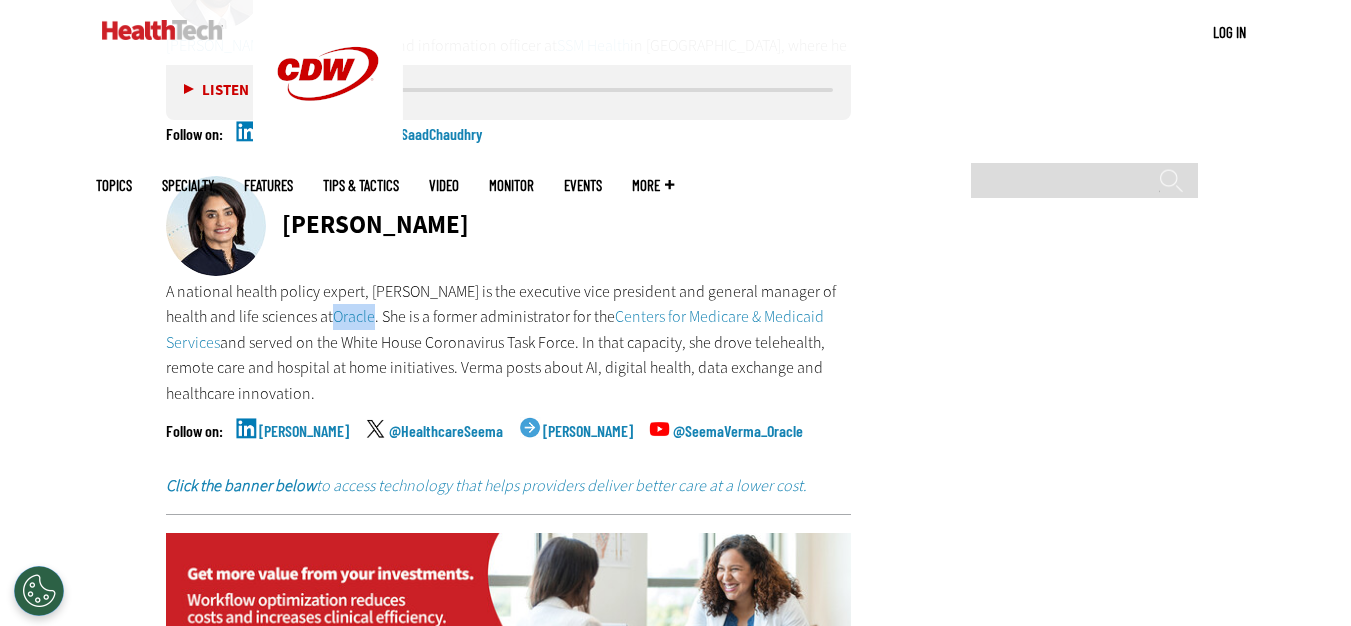drag, startPoint x: 333, startPoint y: 239, endPoint x: 375, endPoint y: 252, distance: 43.965897 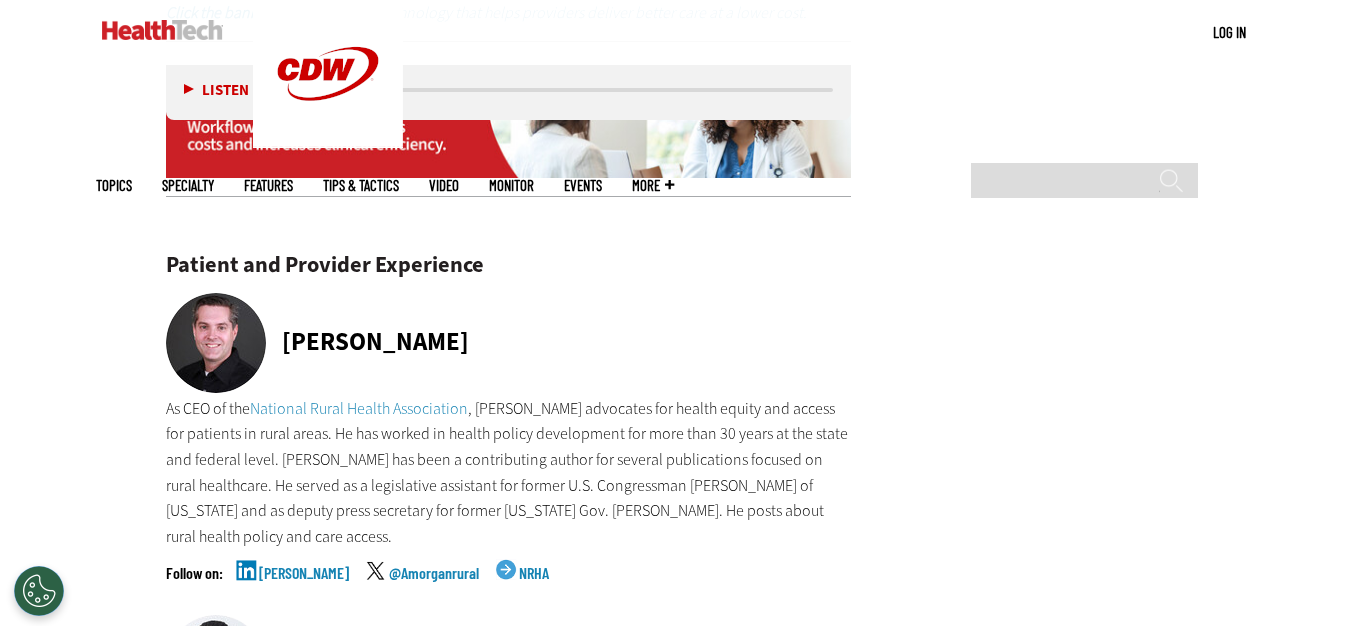 scroll, scrollTop: 8000, scrollLeft: 0, axis: vertical 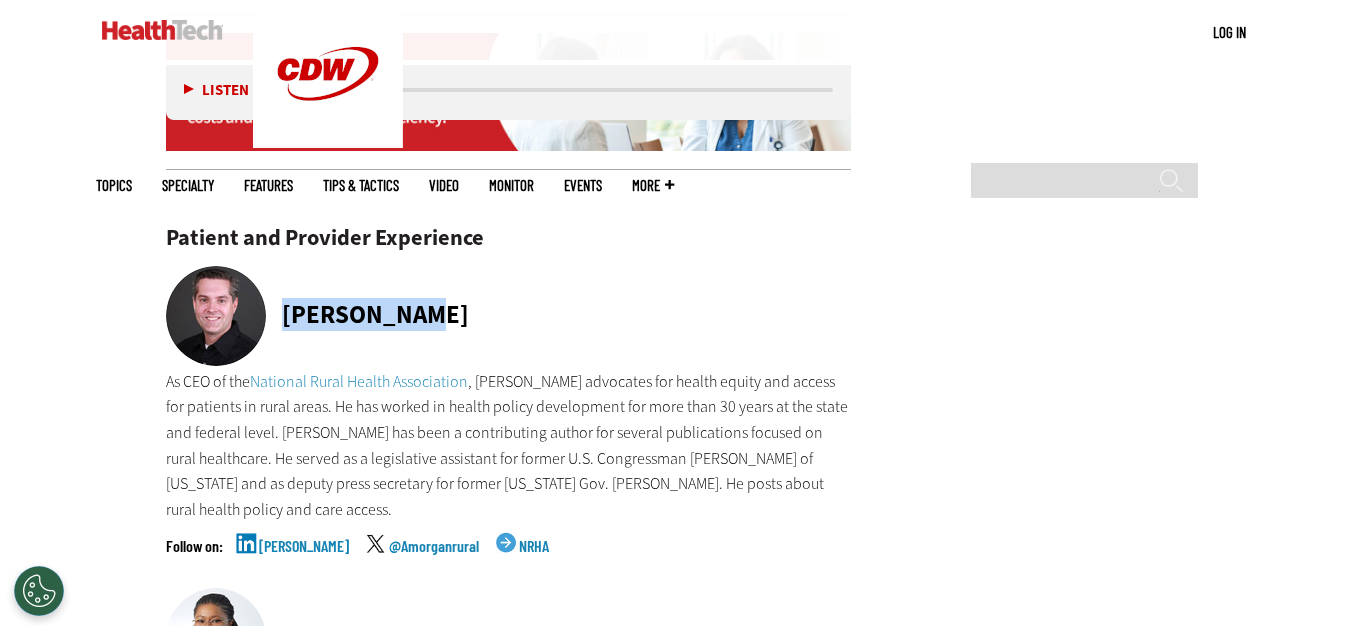 drag, startPoint x: 279, startPoint y: 237, endPoint x: 437, endPoint y: 240, distance: 158.02847 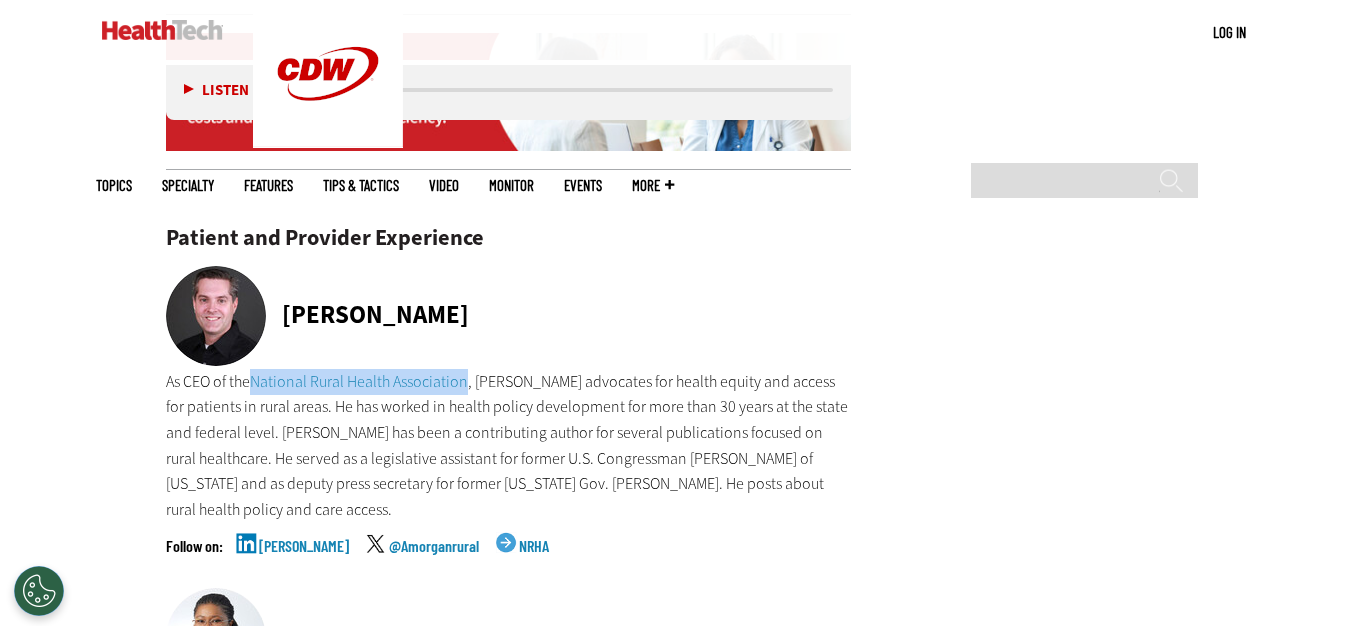 drag, startPoint x: 254, startPoint y: 304, endPoint x: 470, endPoint y: 309, distance: 216.05786 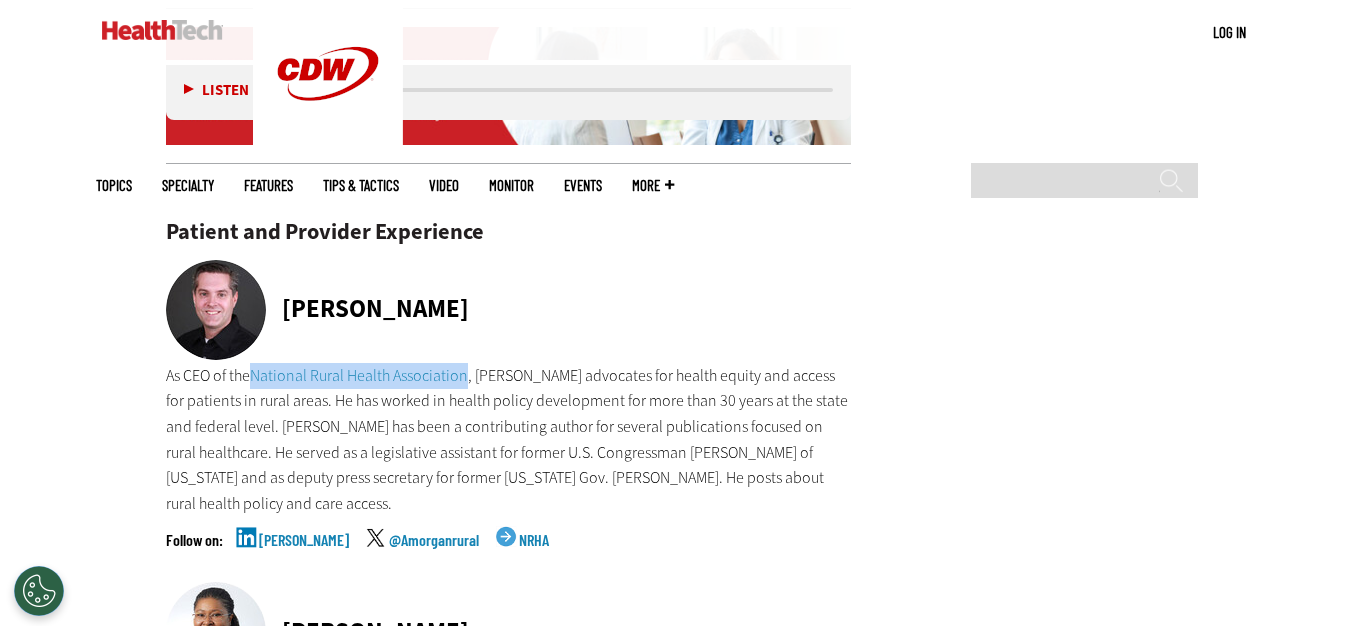 scroll, scrollTop: 8100, scrollLeft: 0, axis: vertical 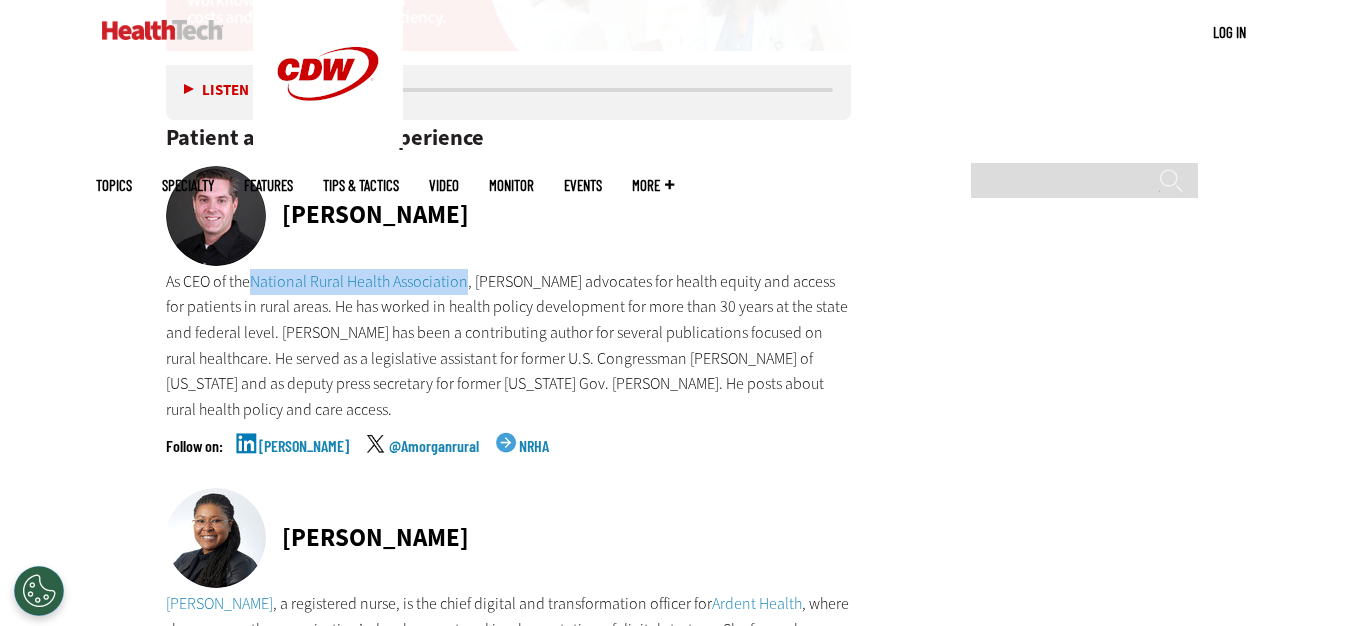 drag, startPoint x: 279, startPoint y: 434, endPoint x: 474, endPoint y: 417, distance: 195.73962 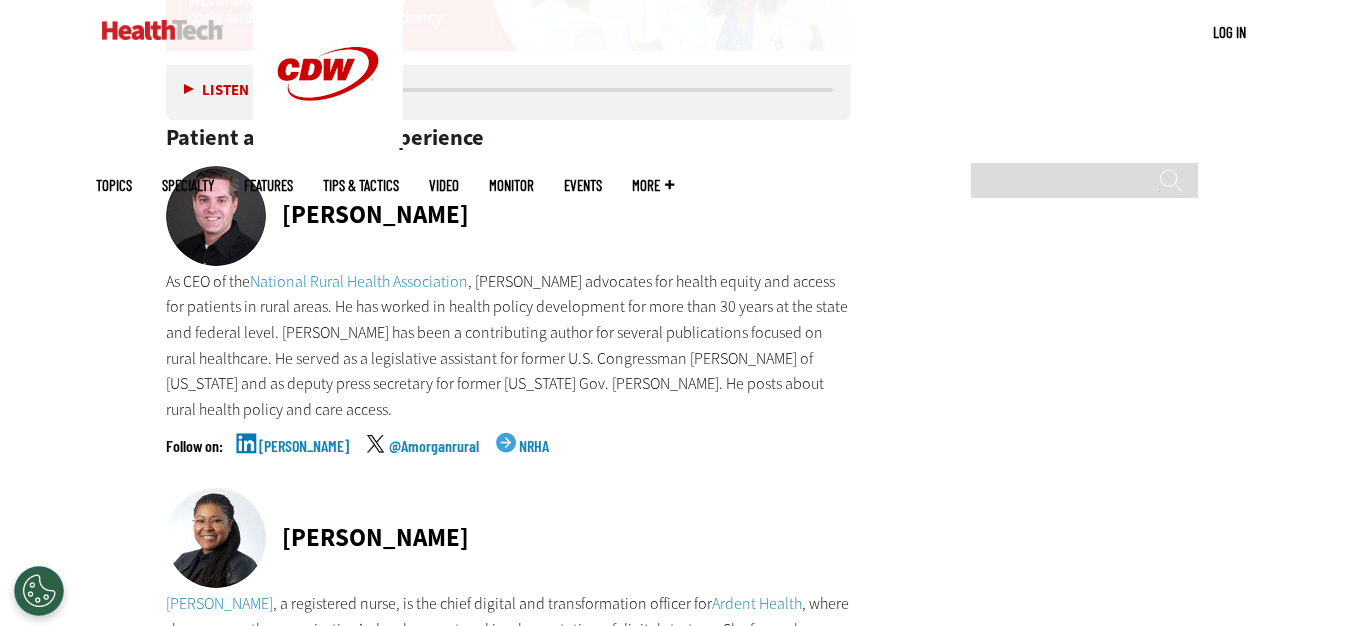 drag, startPoint x: 713, startPoint y: 493, endPoint x: 715, endPoint y: 503, distance: 10.198039 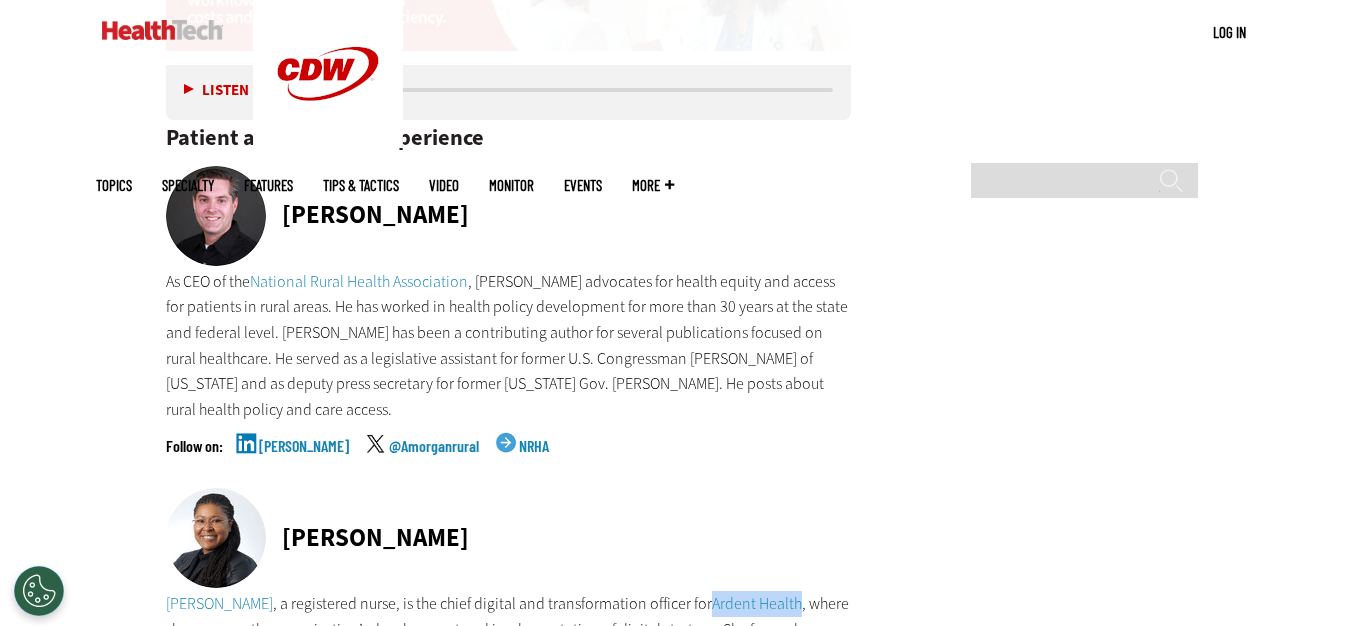 drag, startPoint x: 711, startPoint y: 501, endPoint x: 803, endPoint y: 499, distance: 92.021736 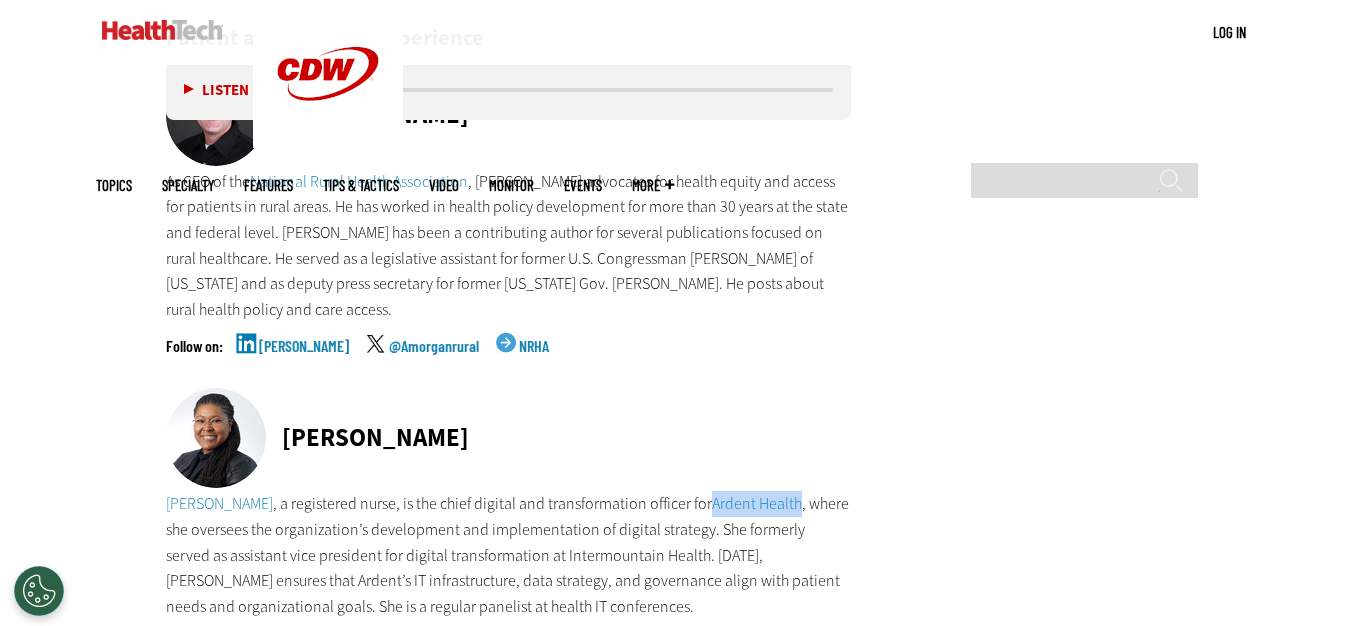 scroll, scrollTop: 8600, scrollLeft: 0, axis: vertical 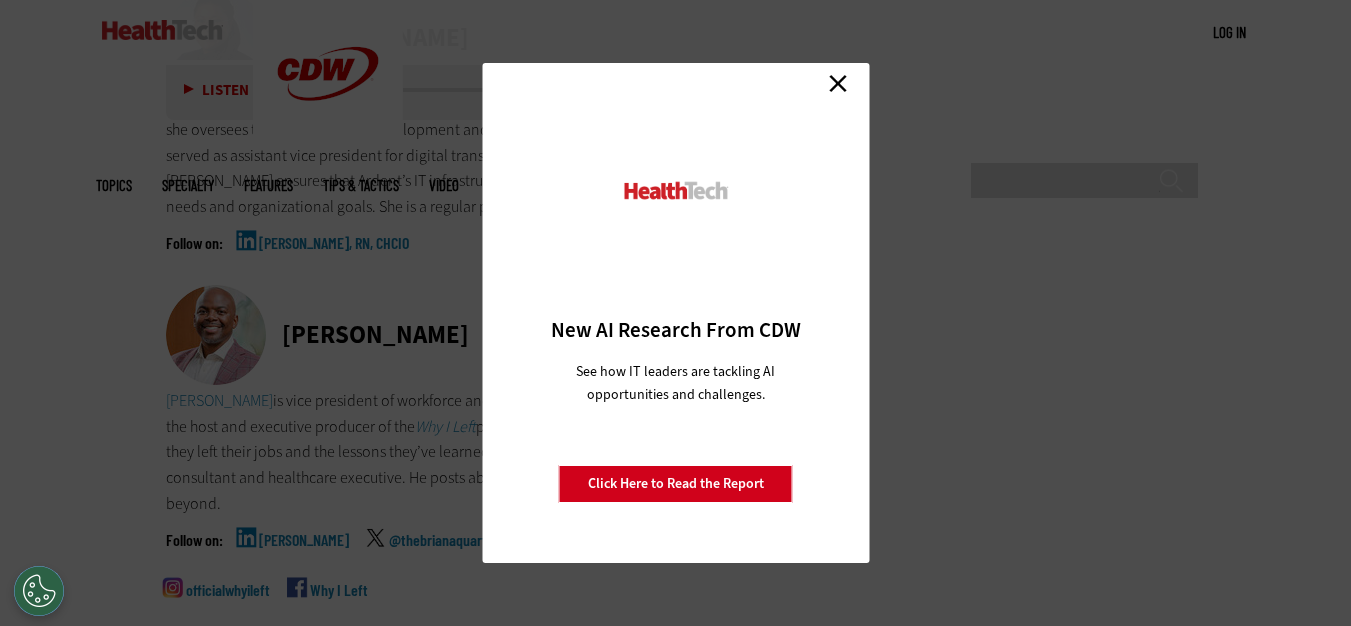drag, startPoint x: 835, startPoint y: 80, endPoint x: 836, endPoint y: 107, distance: 27.018513 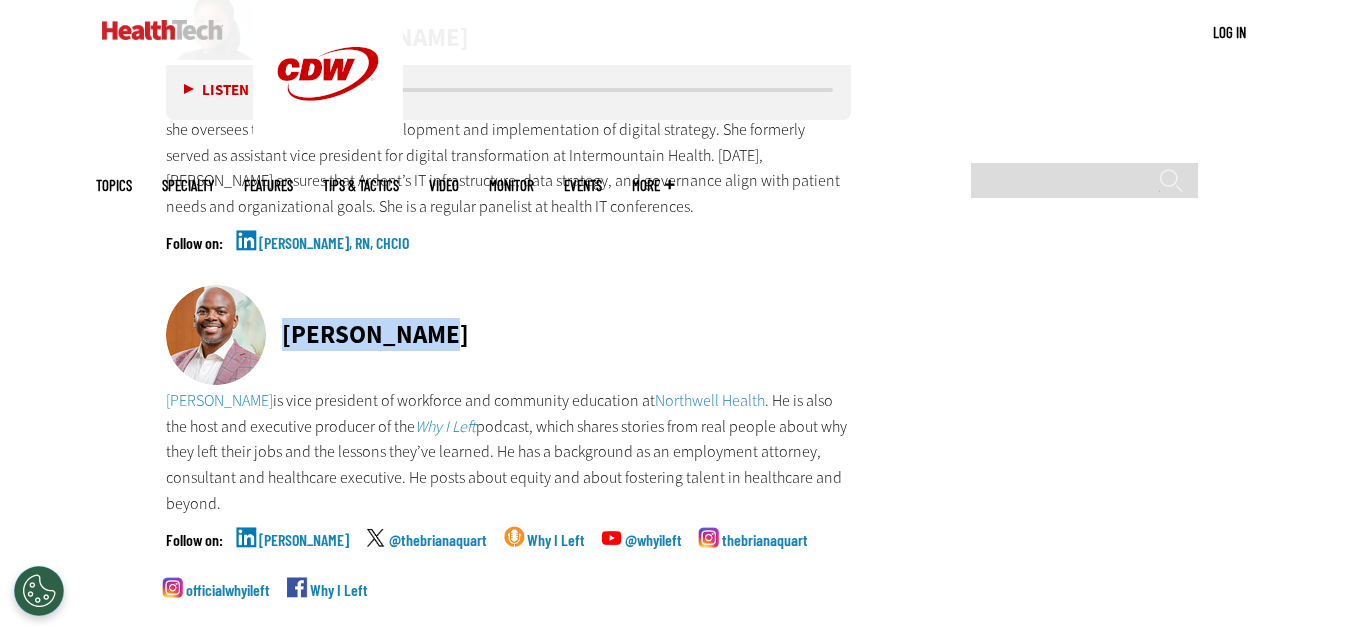 drag, startPoint x: 283, startPoint y: 237, endPoint x: 476, endPoint y: 243, distance: 193.09325 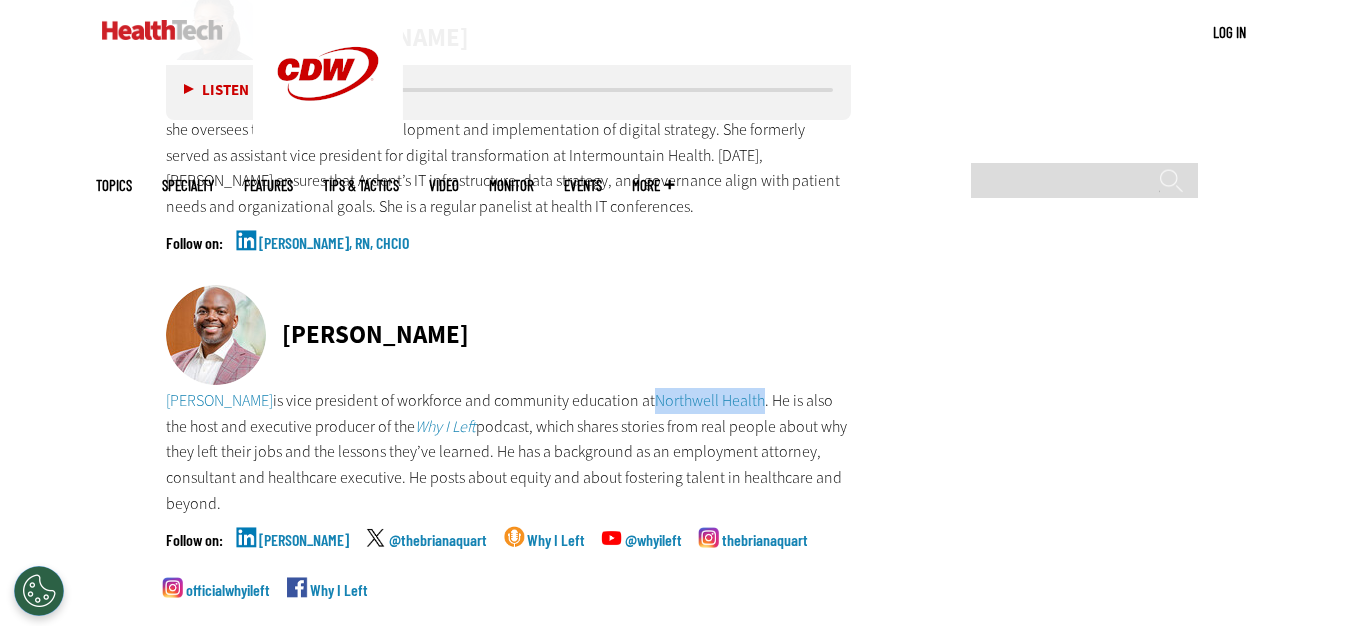drag, startPoint x: 628, startPoint y: 297, endPoint x: 736, endPoint y: 308, distance: 108.55874 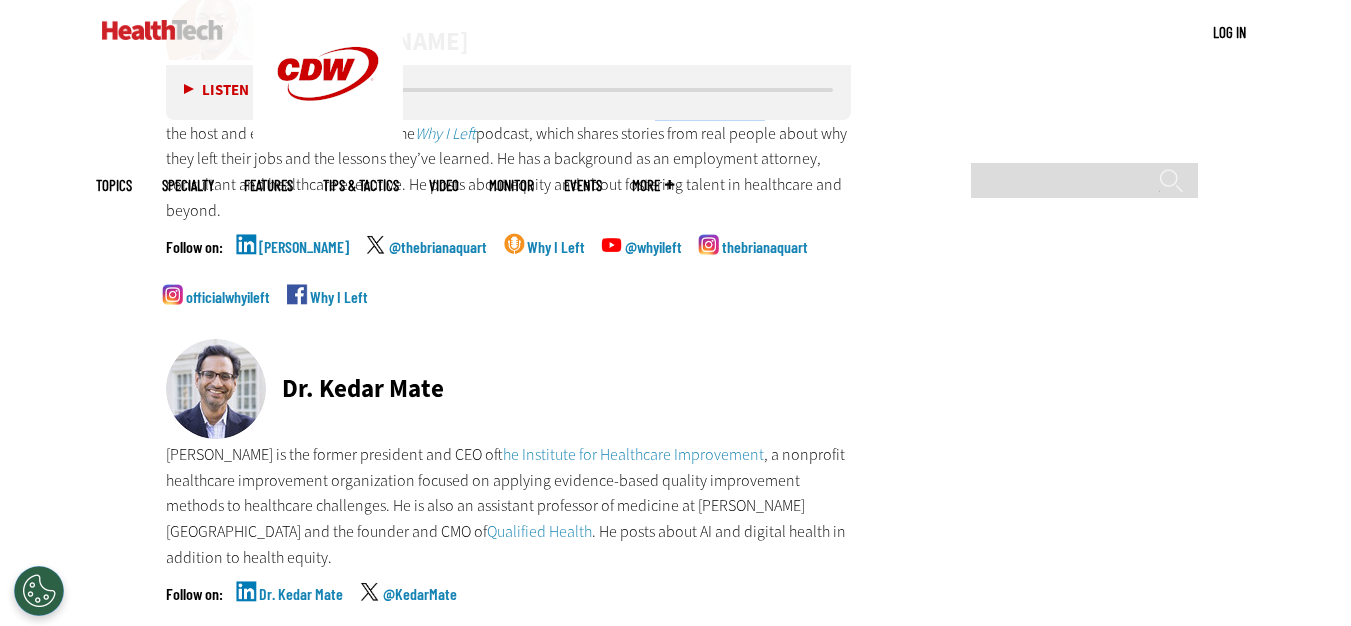 scroll, scrollTop: 8900, scrollLeft: 0, axis: vertical 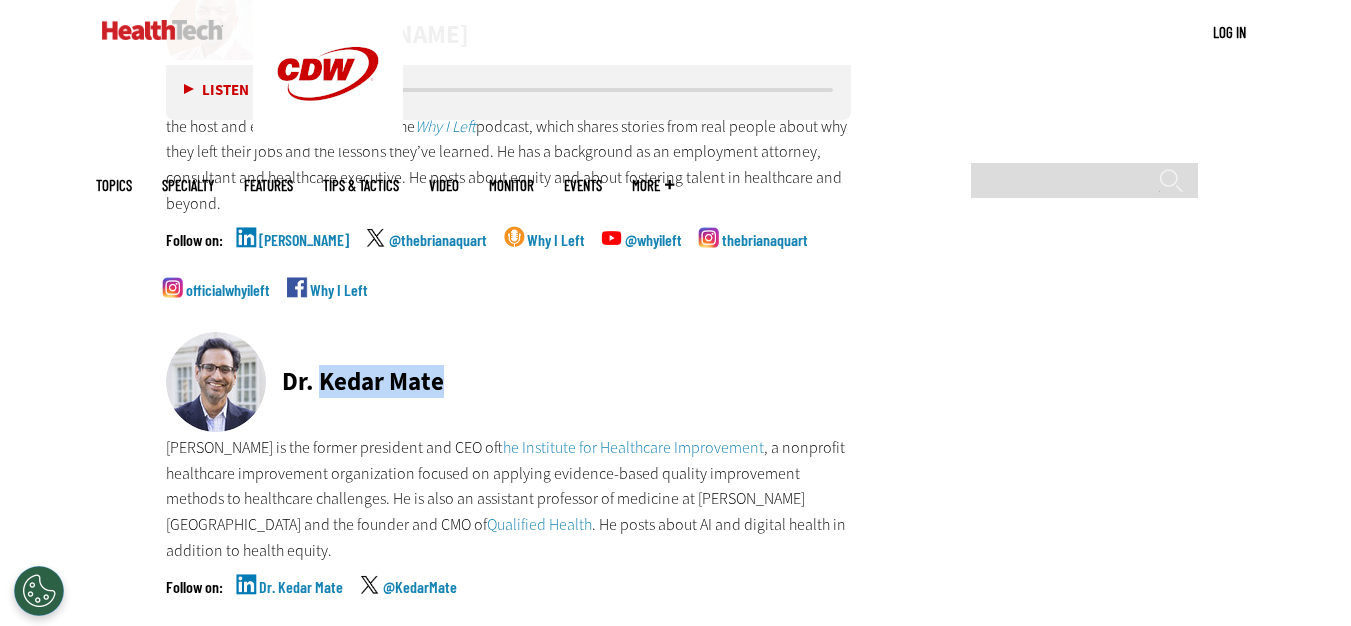 drag, startPoint x: 317, startPoint y: 277, endPoint x: 463, endPoint y: 275, distance: 146.0137 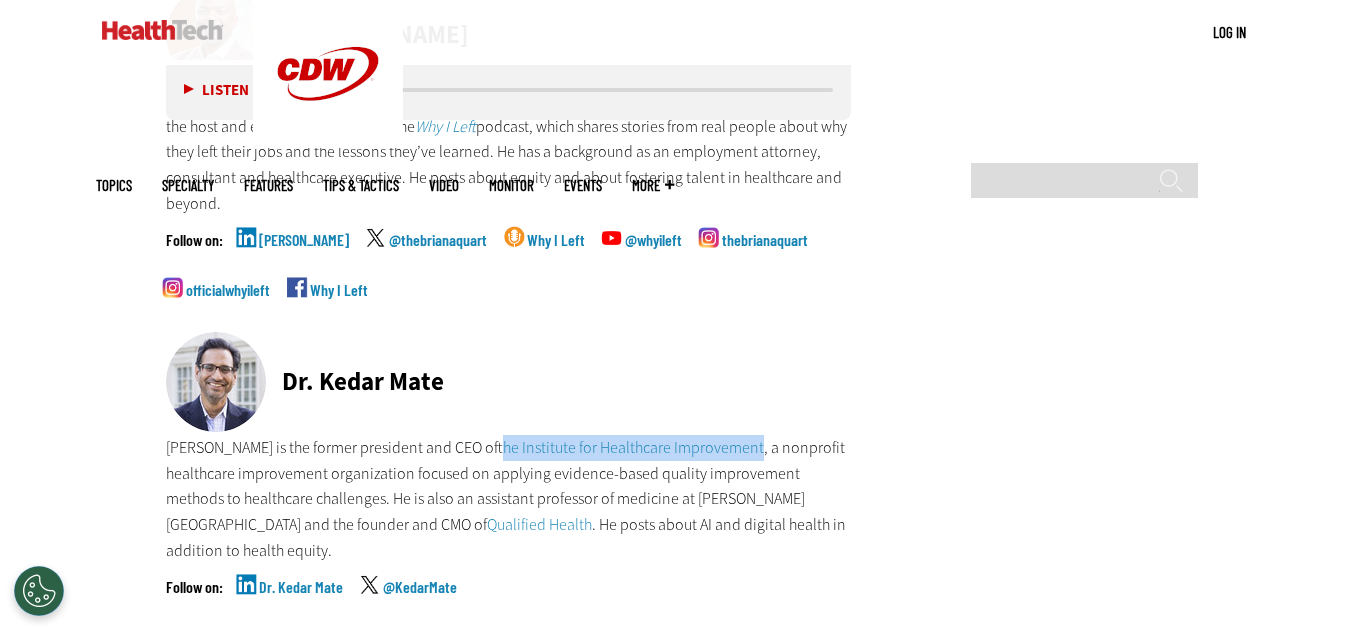 drag, startPoint x: 750, startPoint y: 341, endPoint x: 673, endPoint y: 217, distance: 145.96233 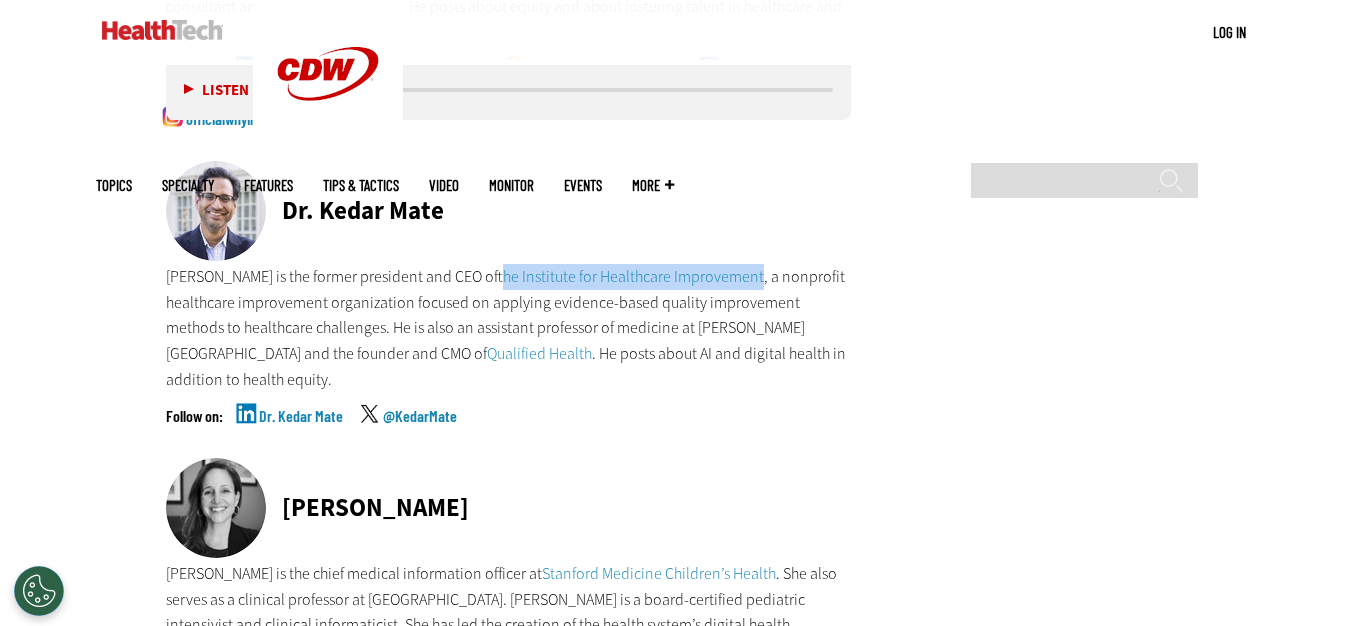 scroll, scrollTop: 9200, scrollLeft: 0, axis: vertical 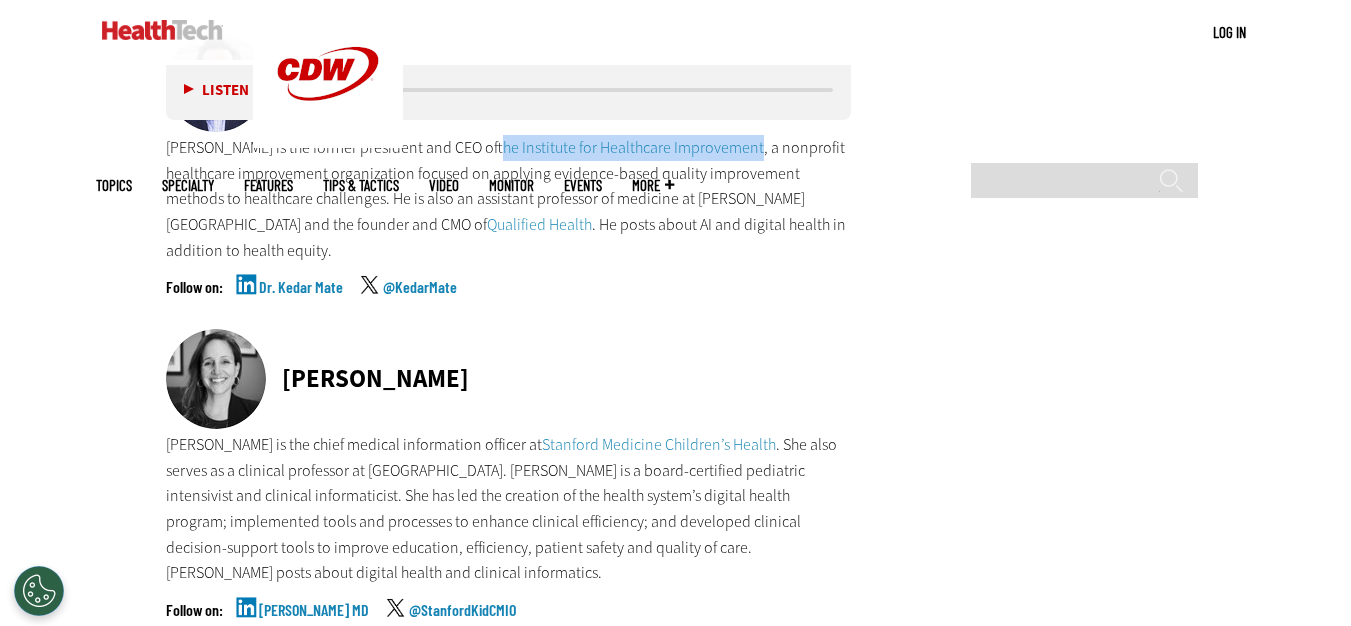drag, startPoint x: 319, startPoint y: 269, endPoint x: 540, endPoint y: 271, distance: 221.00905 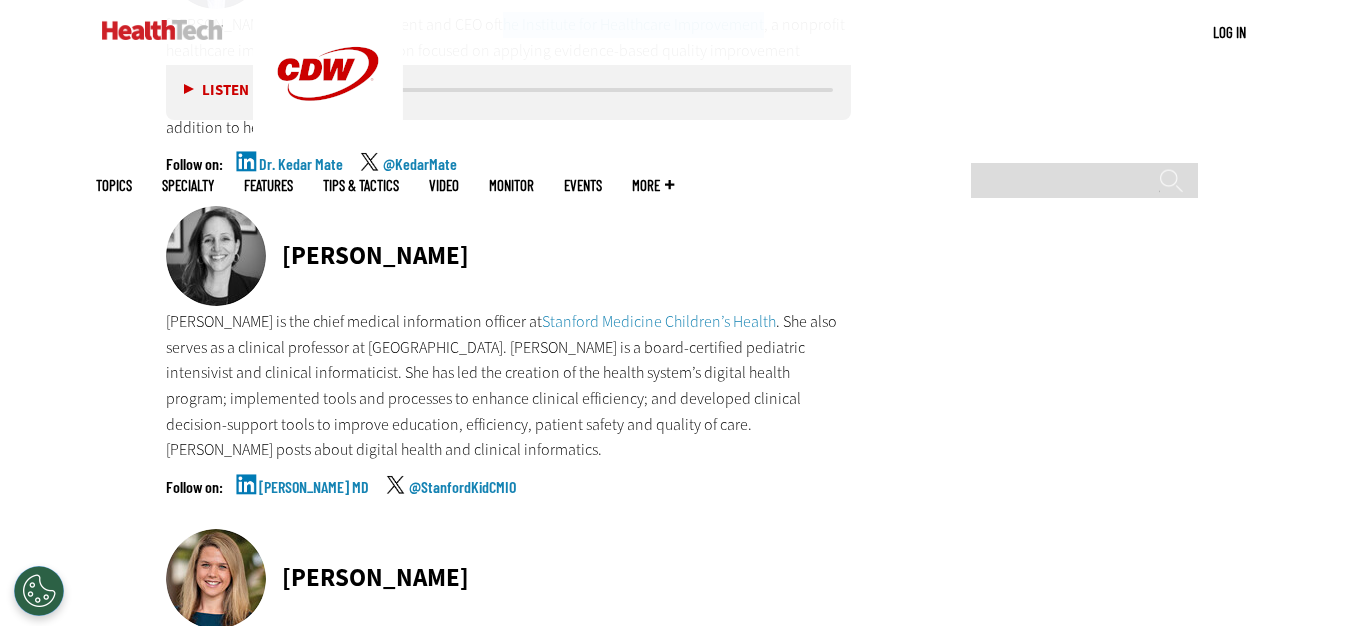 scroll, scrollTop: 9500, scrollLeft: 0, axis: vertical 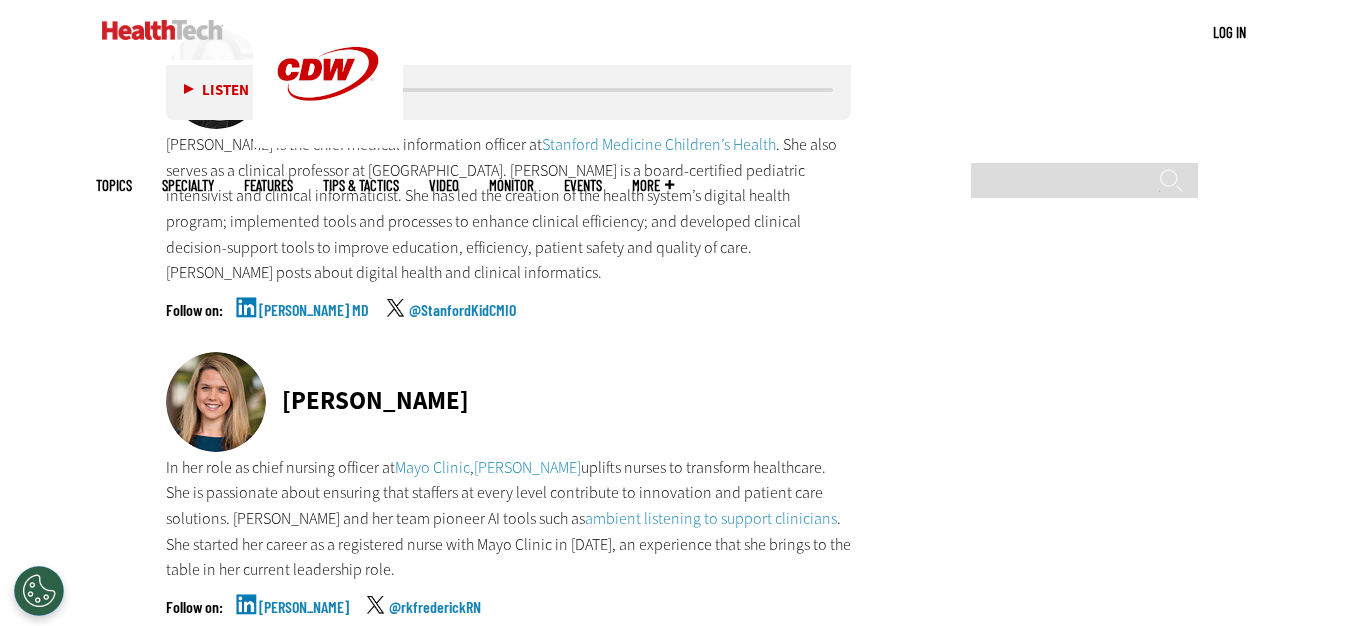 drag, startPoint x: 285, startPoint y: 300, endPoint x: 536, endPoint y: 287, distance: 251.33643 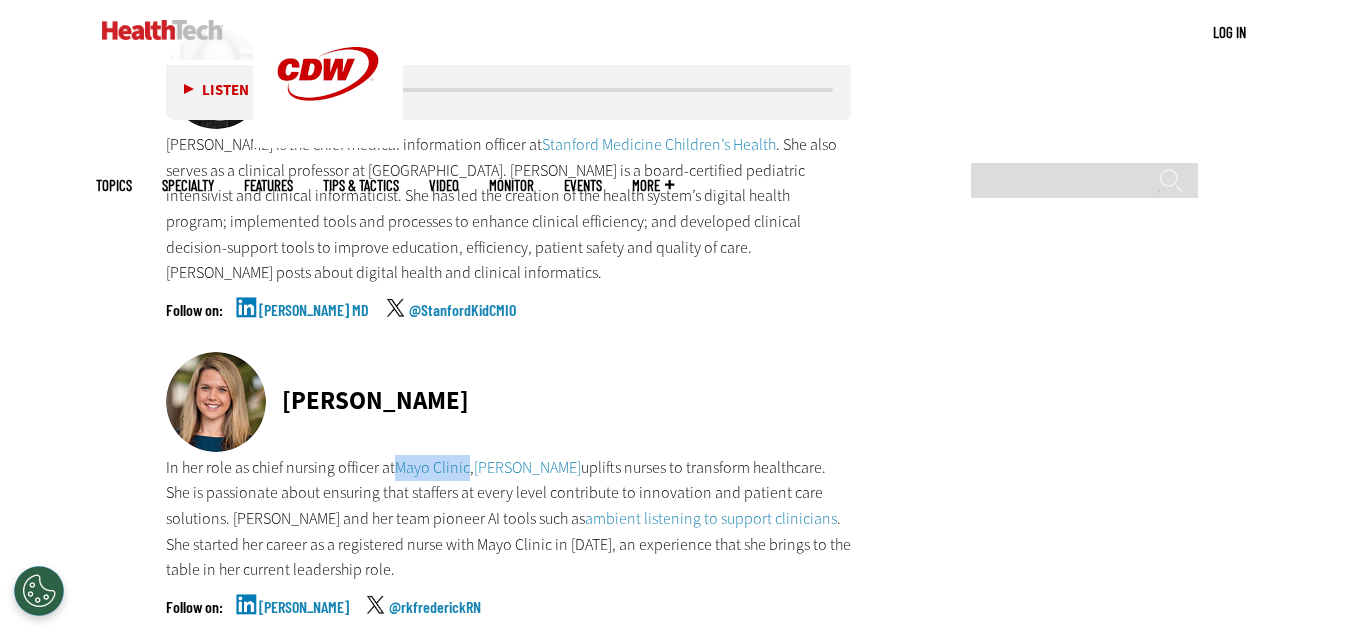 drag, startPoint x: 392, startPoint y: 367, endPoint x: 468, endPoint y: 365, distance: 76.02631 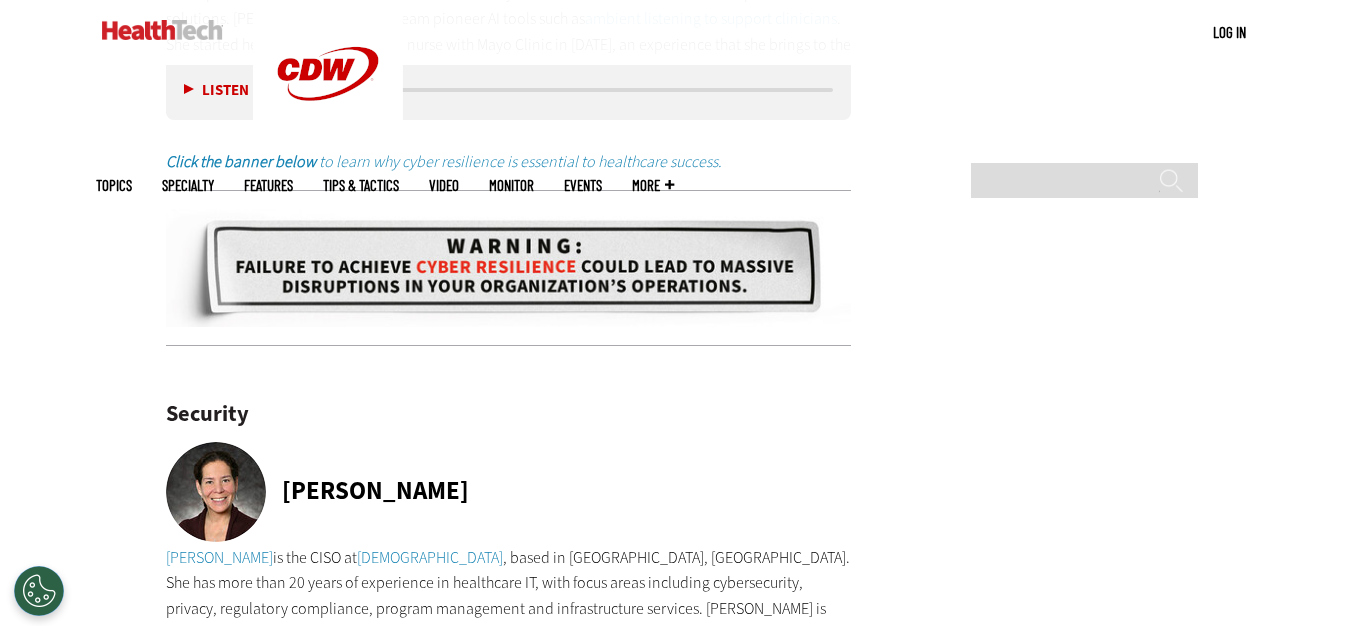 scroll, scrollTop: 10100, scrollLeft: 0, axis: vertical 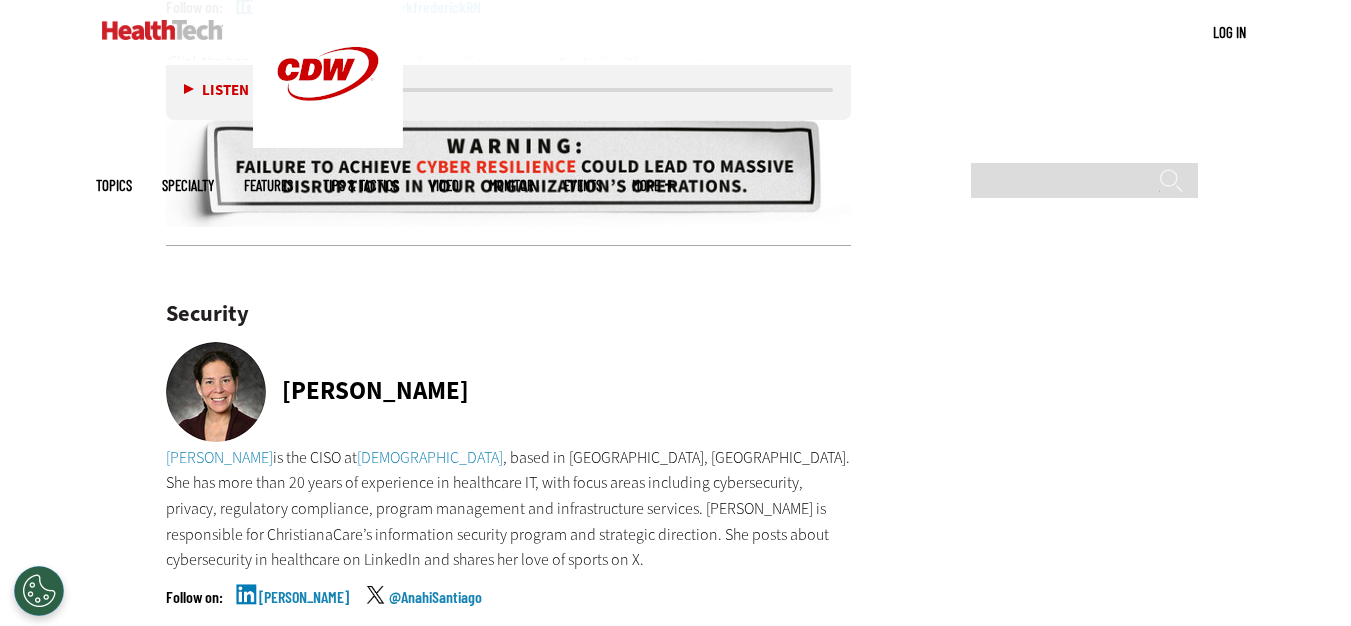 drag, startPoint x: 284, startPoint y: 288, endPoint x: 462, endPoint y: 284, distance: 178.04494 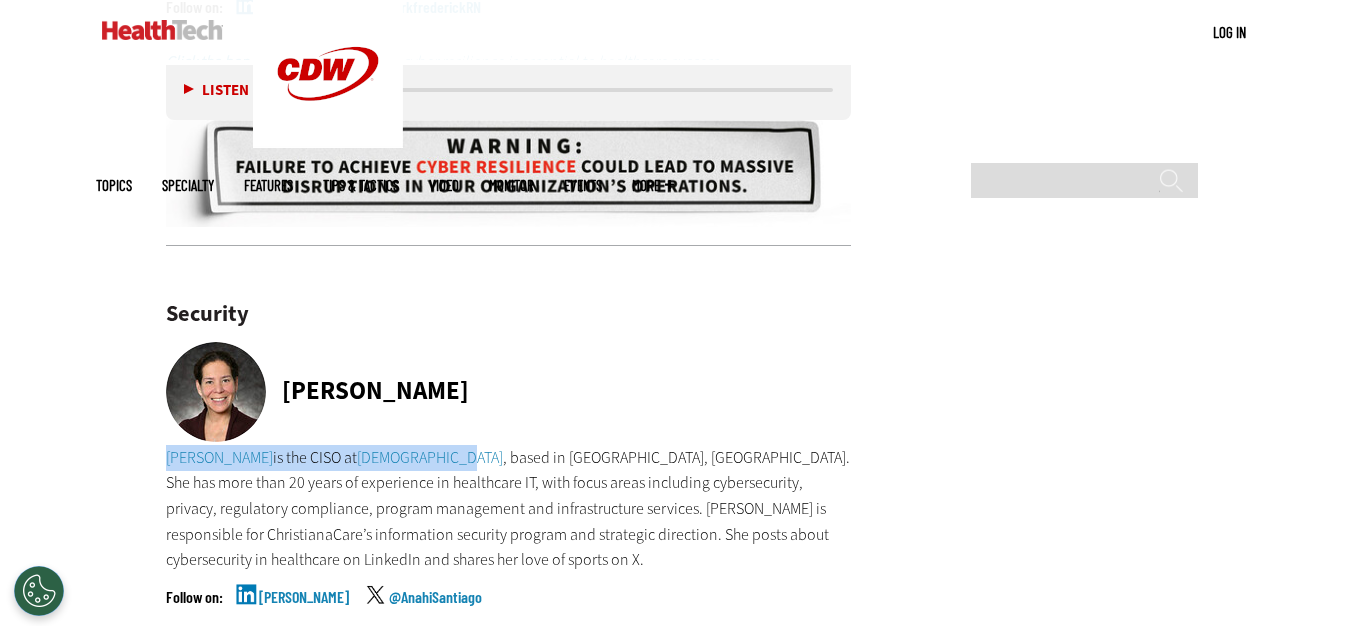 drag, startPoint x: 157, startPoint y: 361, endPoint x: 447, endPoint y: 355, distance: 290.06207 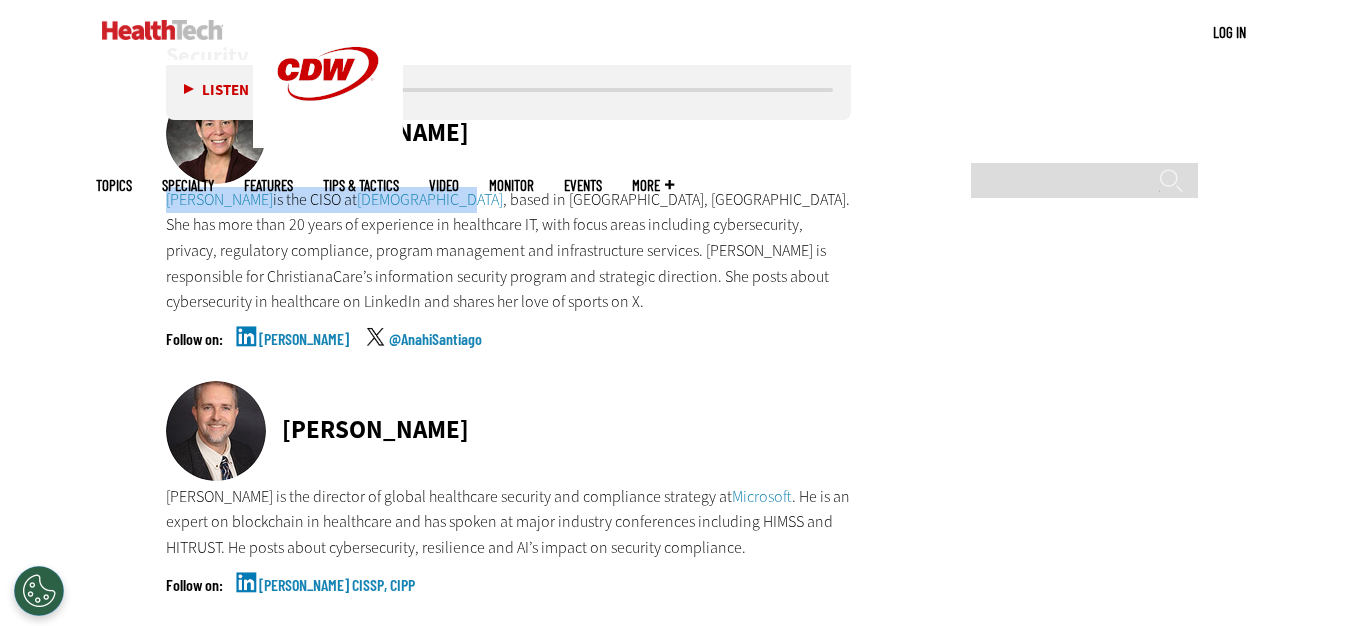 scroll, scrollTop: 10400, scrollLeft: 0, axis: vertical 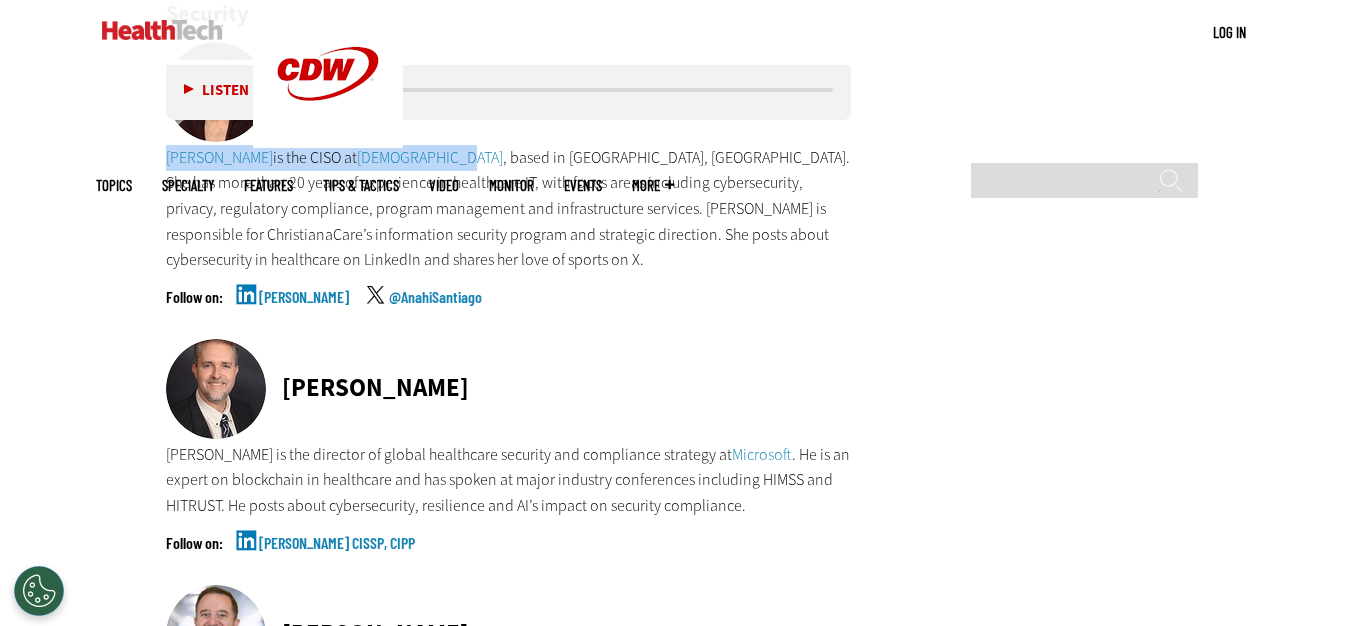 drag, startPoint x: 348, startPoint y: 289, endPoint x: 488, endPoint y: 282, distance: 140.1749 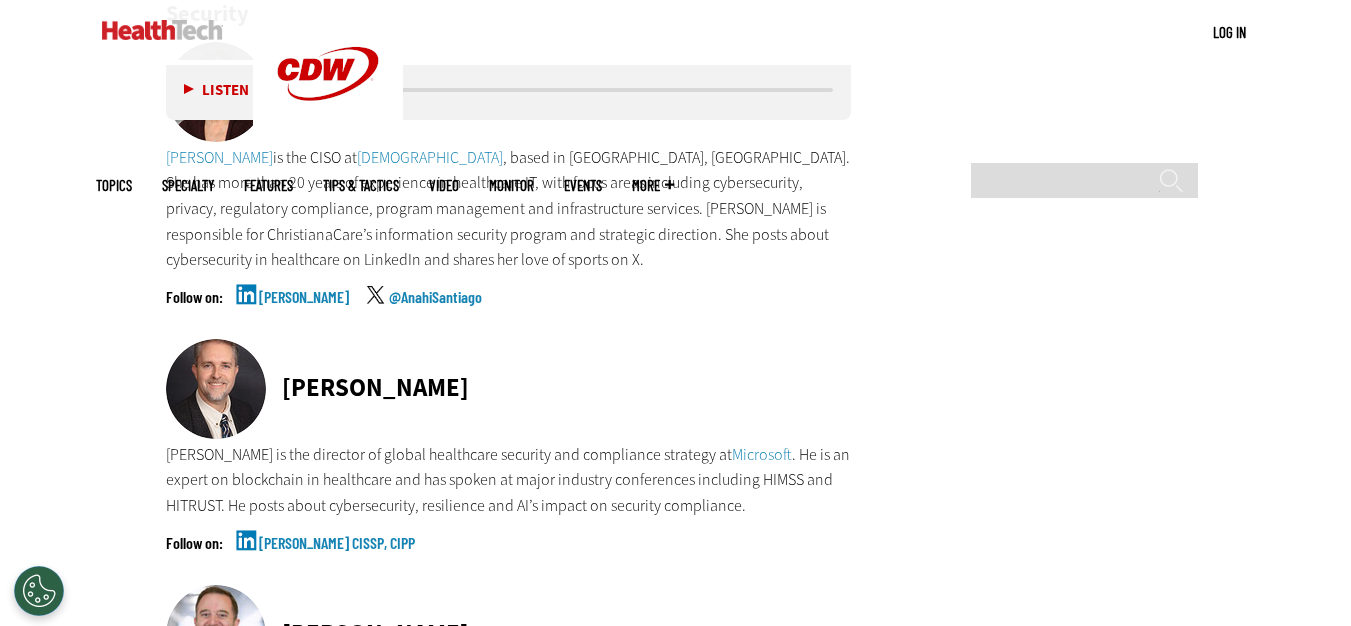 click on "David Houlding is the director of global healthcare security and compliance strategy at  Microsoft . He is an expert on blockchain in healthcare and has spoken at major industry conferences including HIMSS and HITRUST. He posts about cybersecurity, resilience and AI’s impact on security compliance." at bounding box center (509, 480) 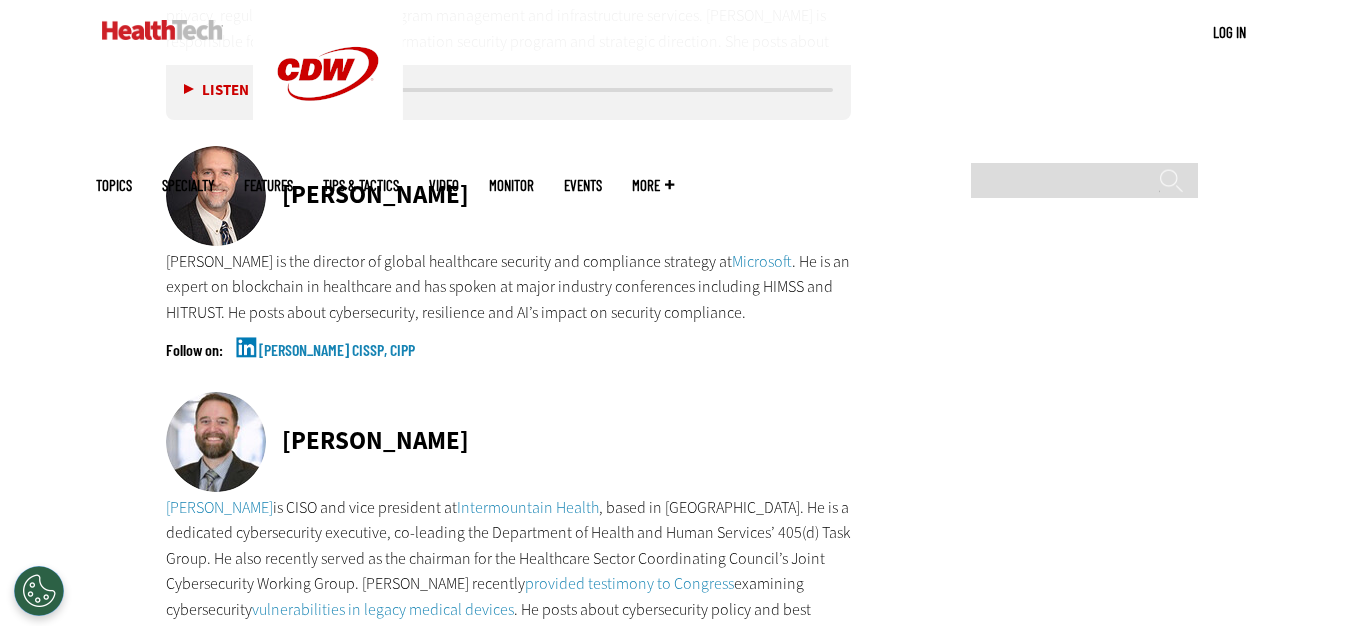 scroll, scrollTop: 10600, scrollLeft: 0, axis: vertical 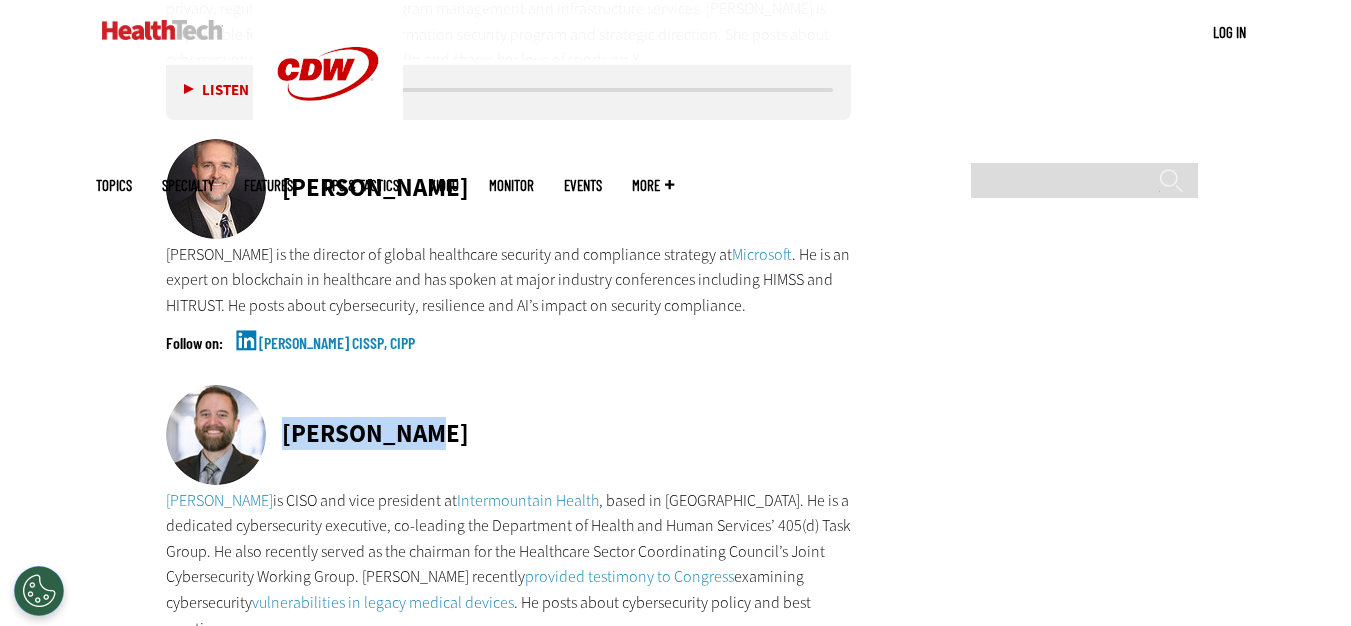 drag, startPoint x: 287, startPoint y: 334, endPoint x: 415, endPoint y: 334, distance: 128 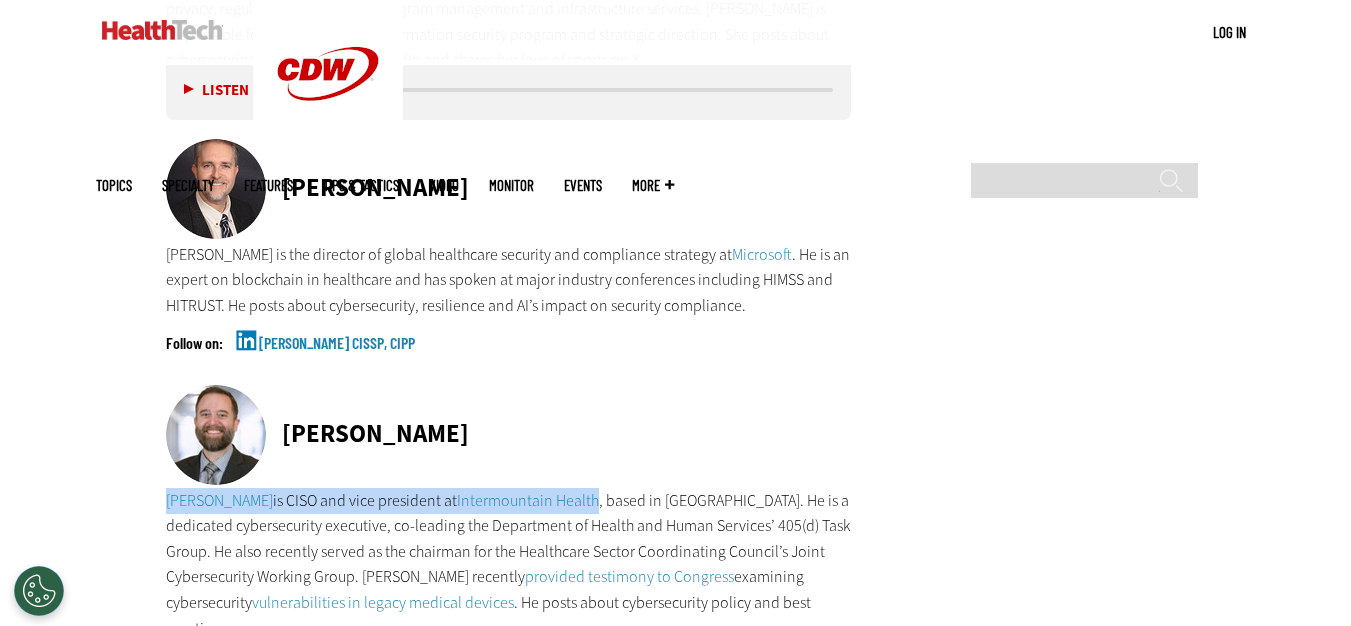 drag, startPoint x: 158, startPoint y: 405, endPoint x: 565, endPoint y: 407, distance: 407.0049 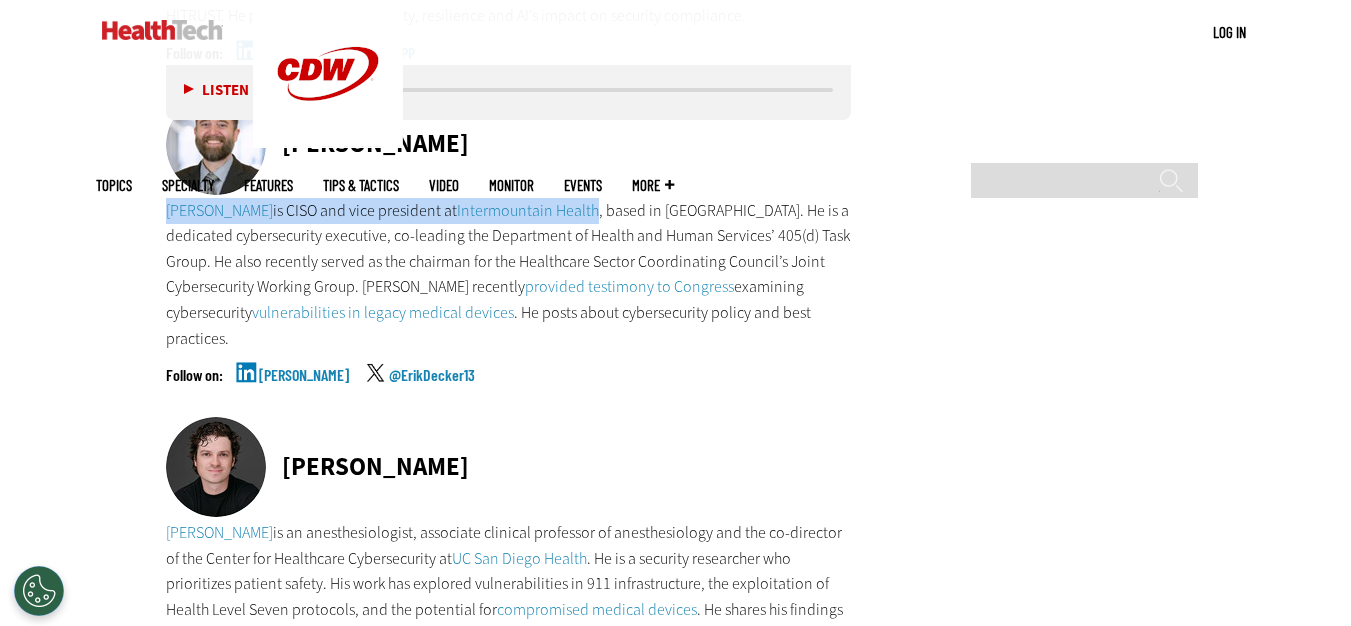 scroll, scrollTop: 10900, scrollLeft: 0, axis: vertical 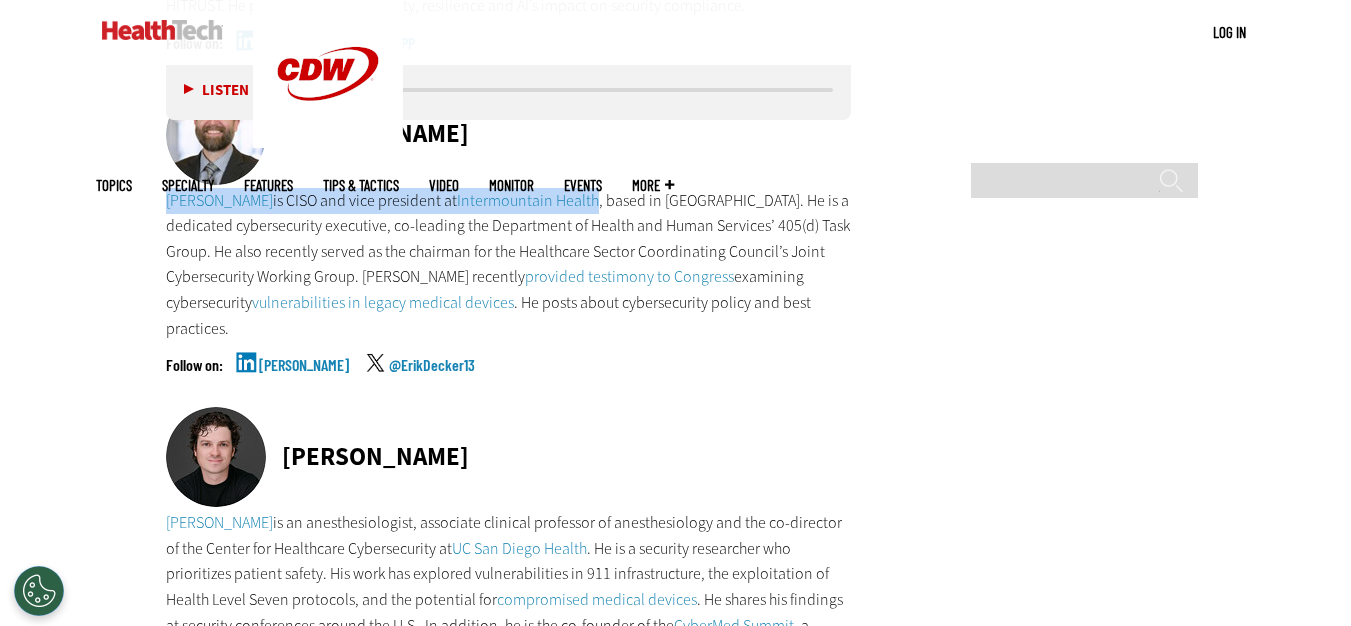 drag, startPoint x: 325, startPoint y: 331, endPoint x: 467, endPoint y: 335, distance: 142.05632 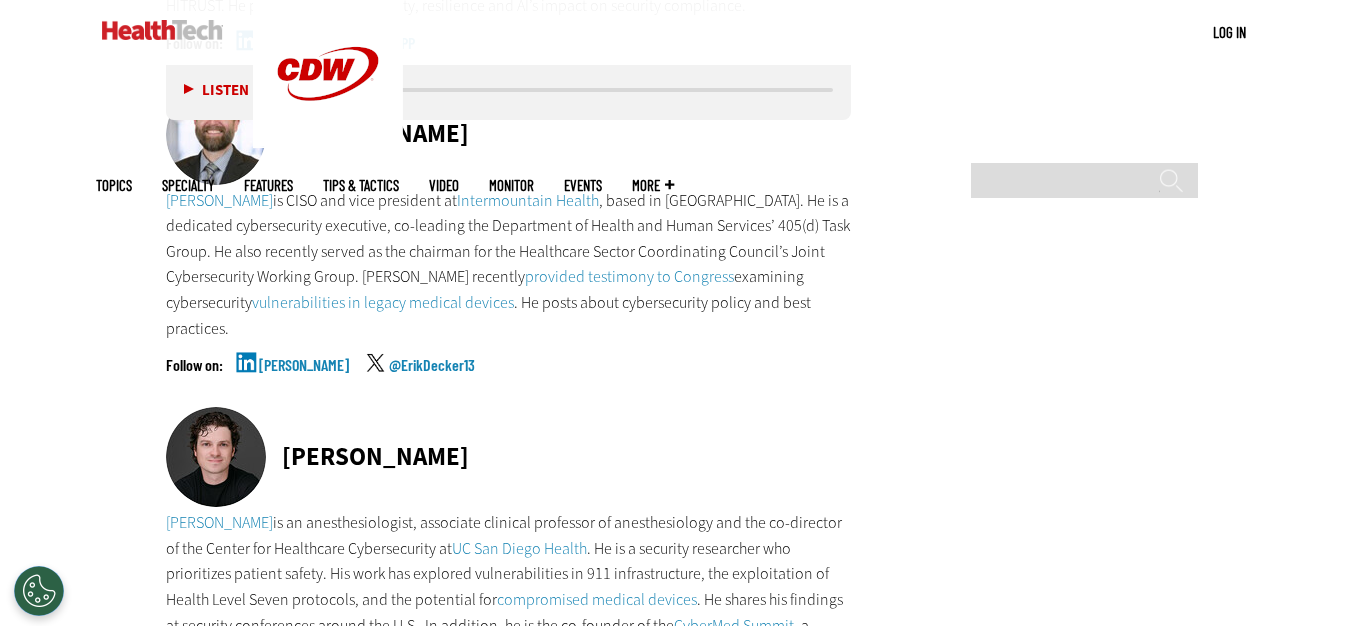 drag, startPoint x: 461, startPoint y: 333, endPoint x: 319, endPoint y: 340, distance: 142.17242 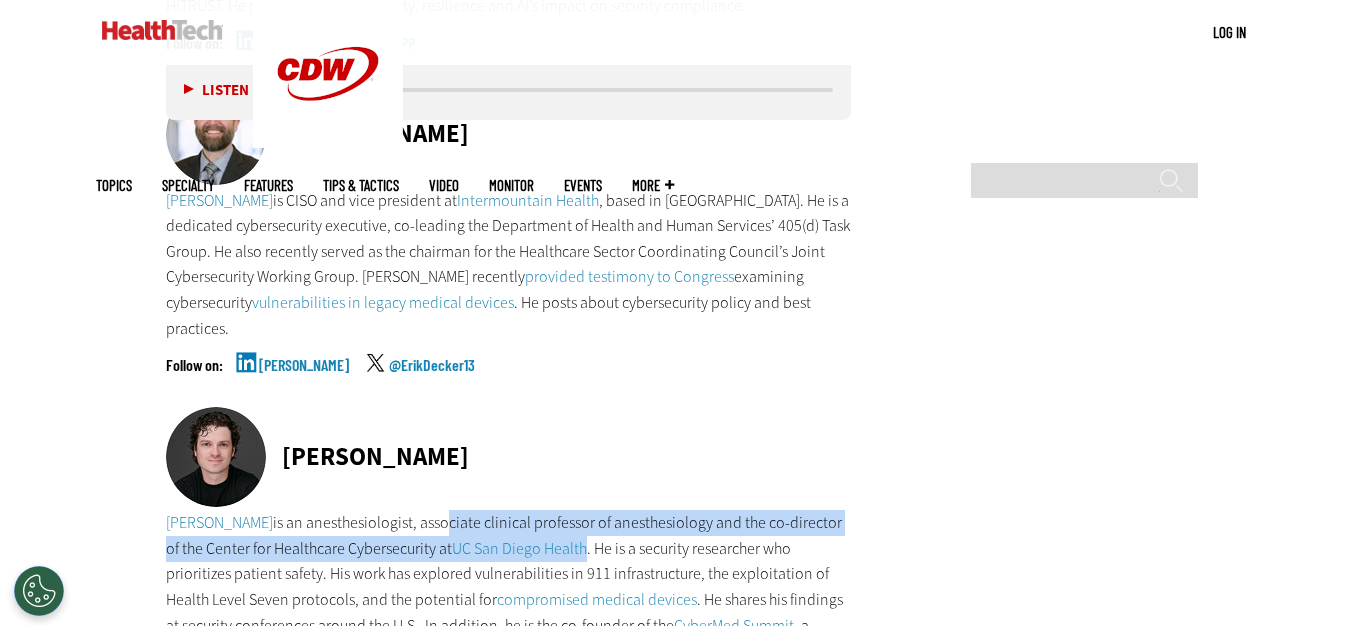 drag, startPoint x: 412, startPoint y: 413, endPoint x: 517, endPoint y: 421, distance: 105.30432 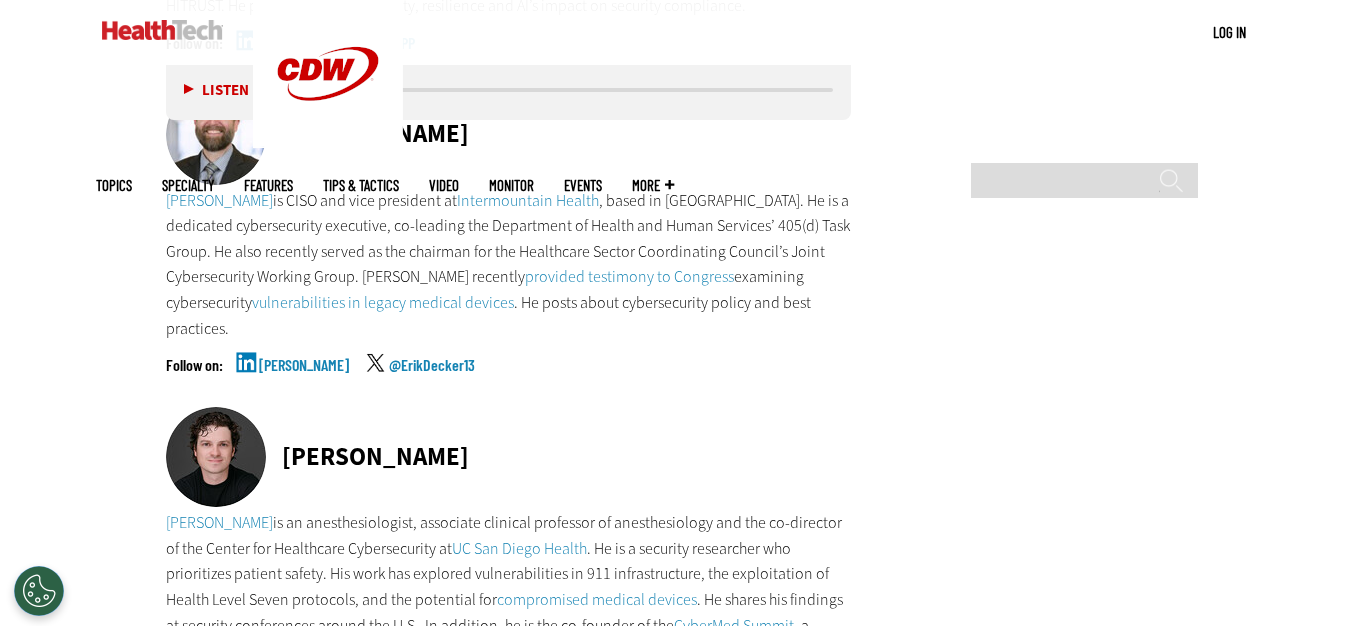 click on "UC San Diego Health" at bounding box center [519, 548] 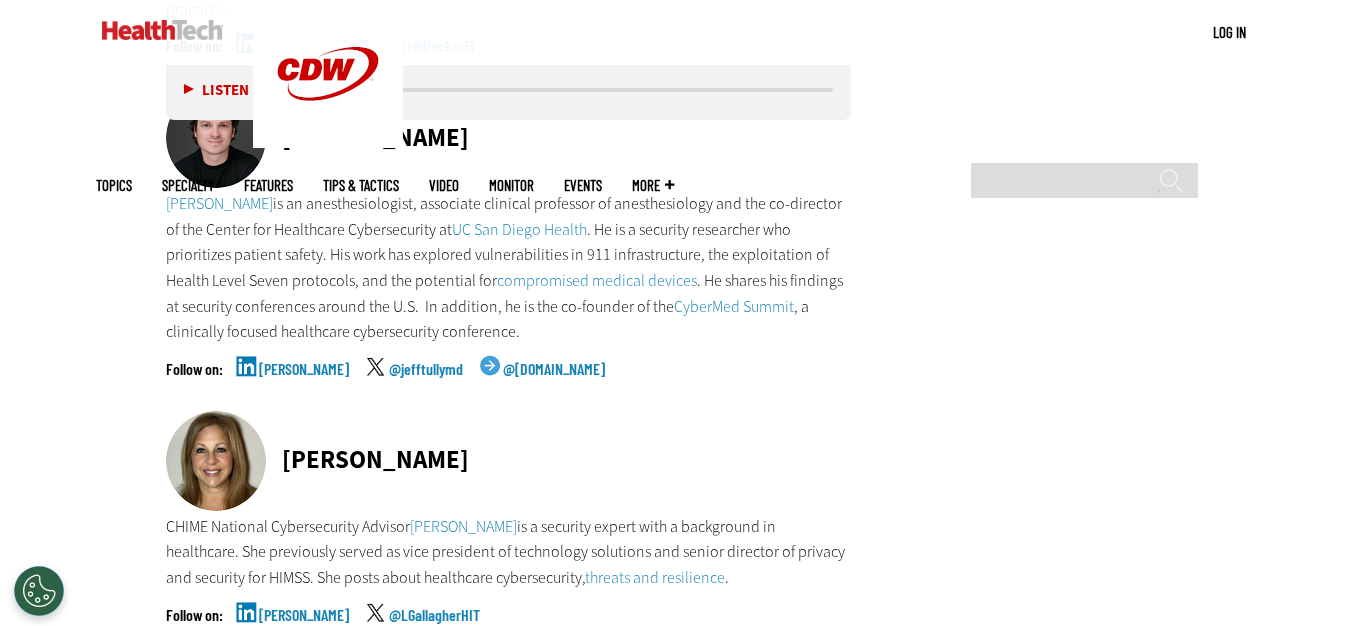 scroll, scrollTop: 11300, scrollLeft: 0, axis: vertical 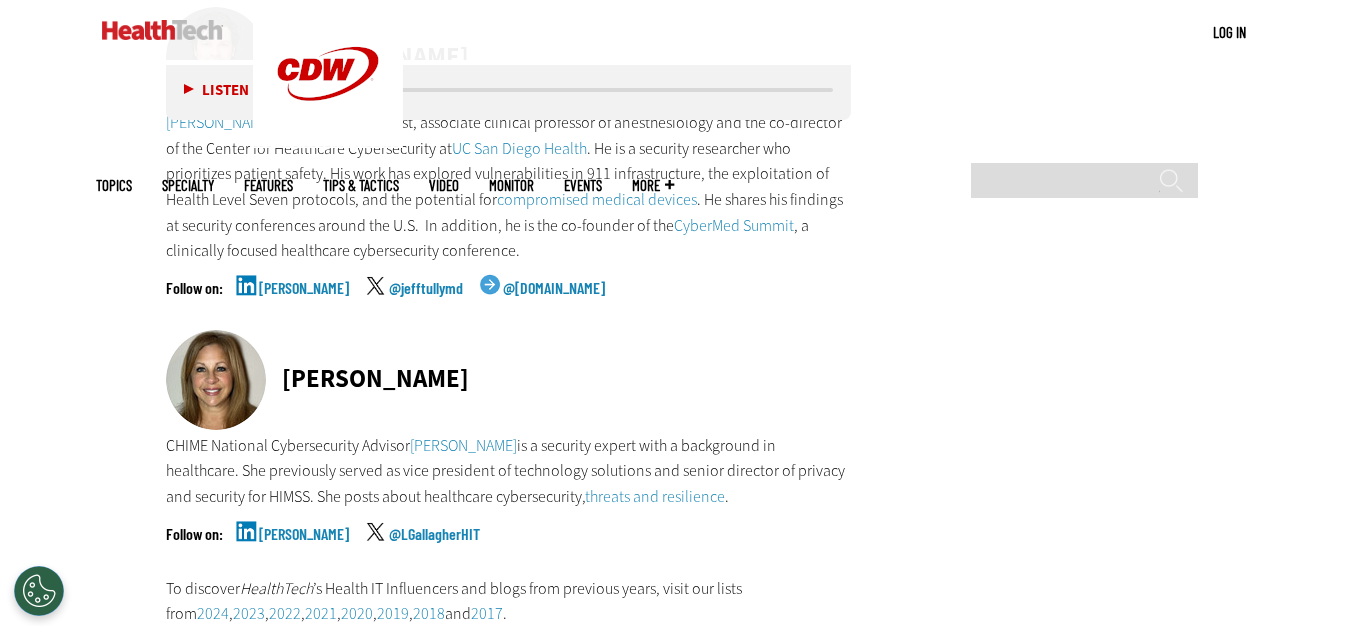 drag, startPoint x: 449, startPoint y: 257, endPoint x: 280, endPoint y: 272, distance: 169.66437 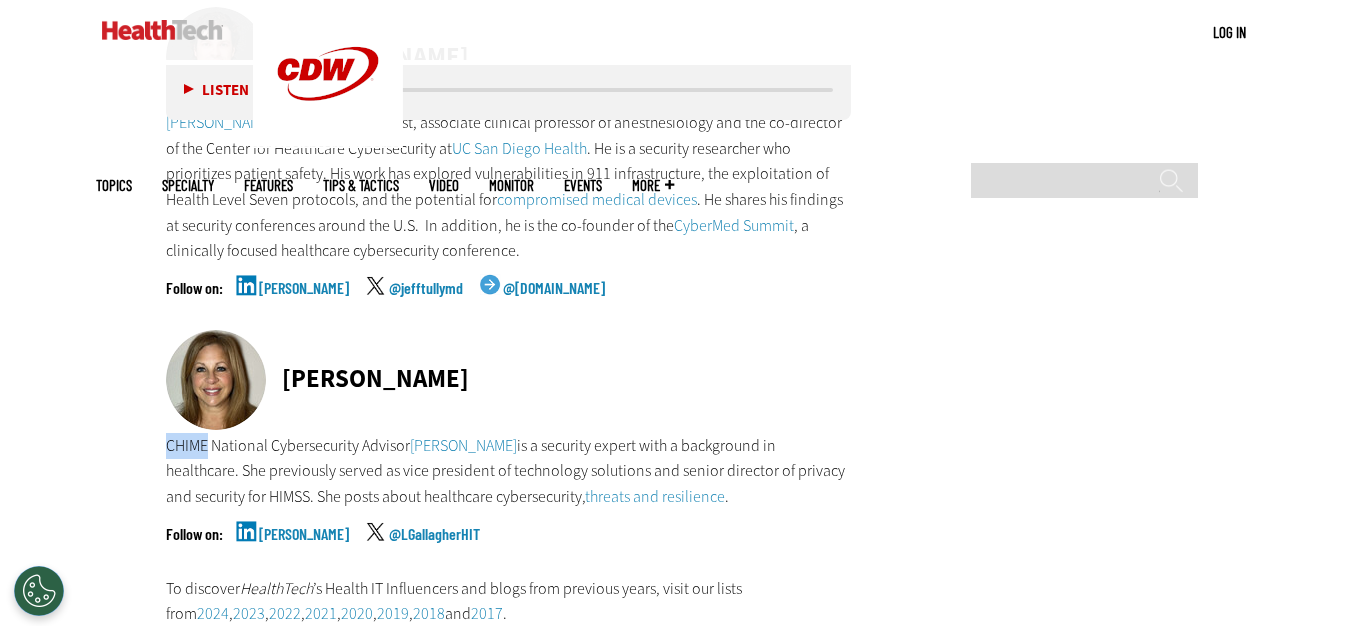 drag, startPoint x: 168, startPoint y: 323, endPoint x: 788, endPoint y: 90, distance: 662.336 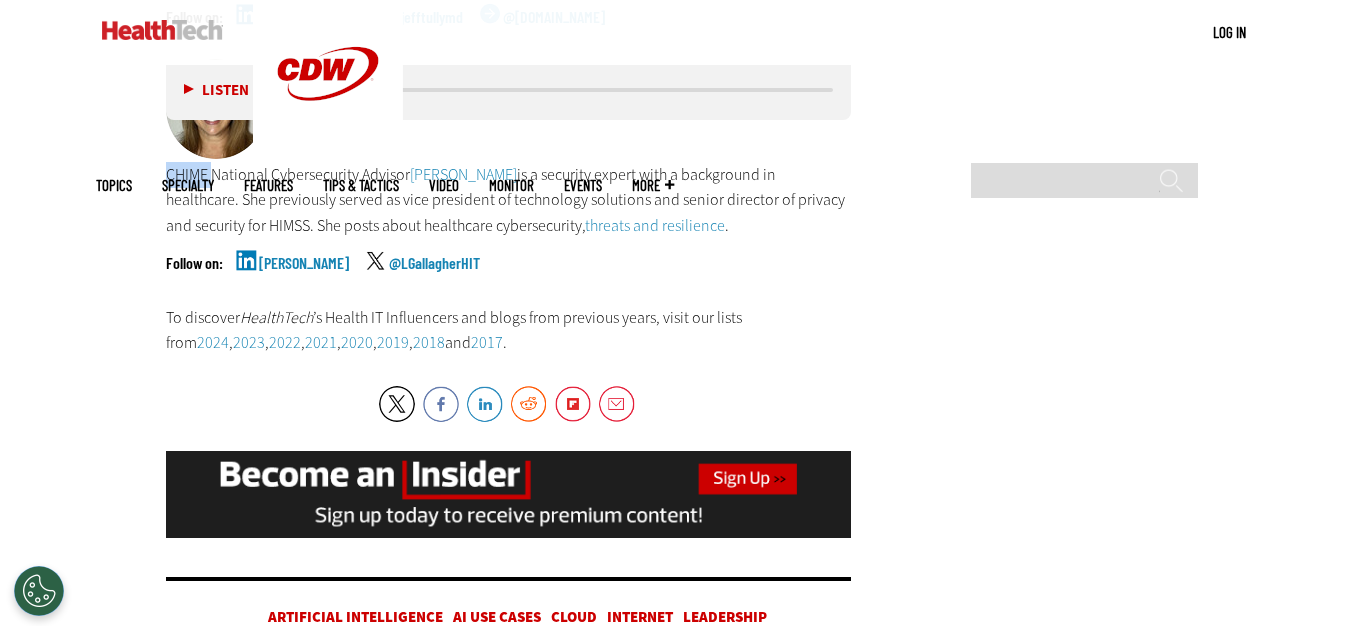 scroll, scrollTop: 11600, scrollLeft: 0, axis: vertical 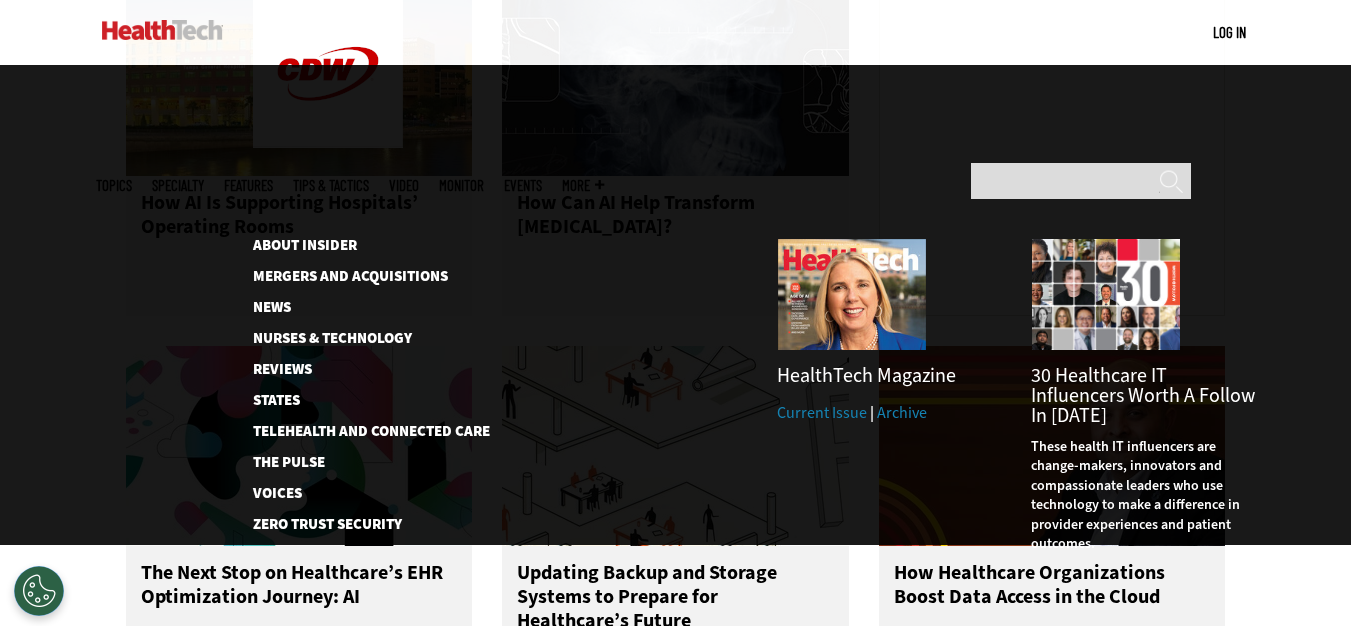click on "More" at bounding box center (583, 185) 